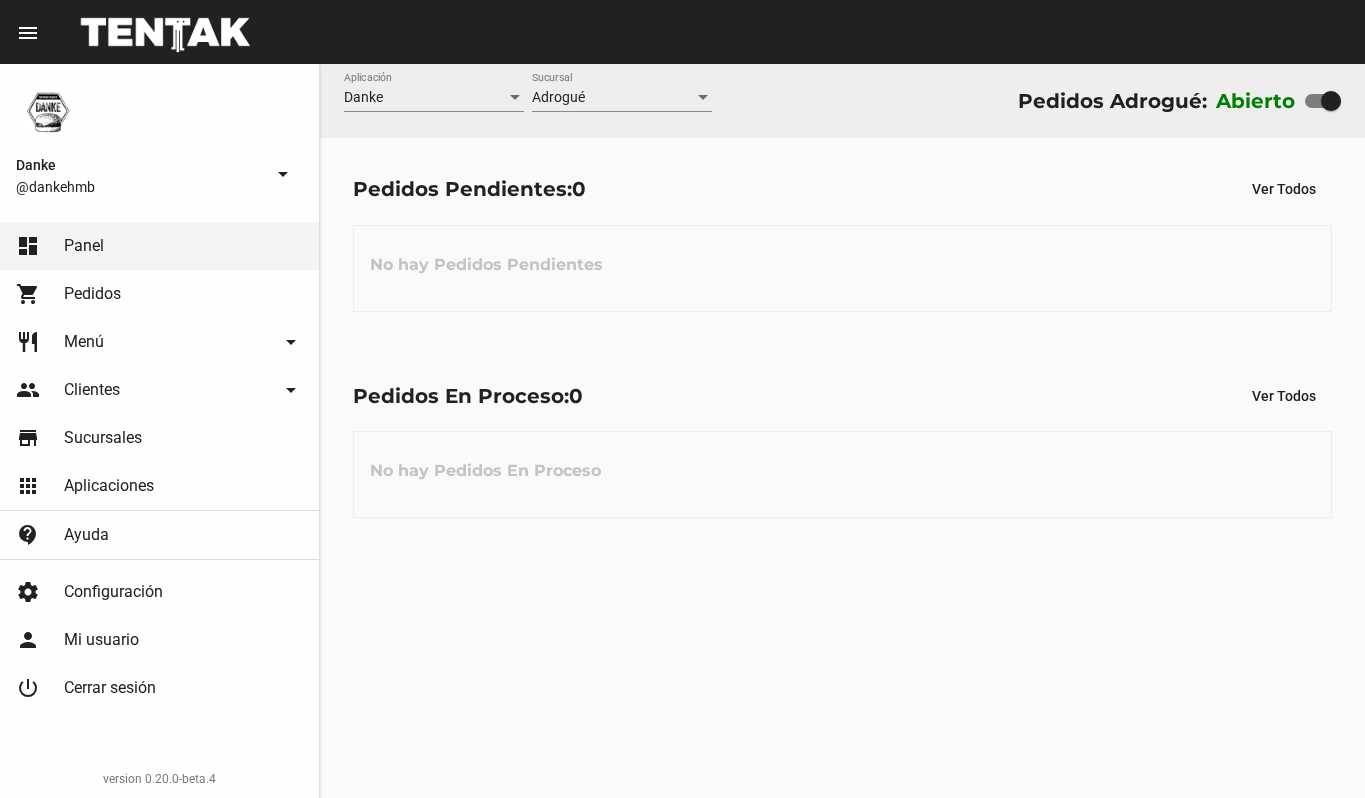 scroll, scrollTop: 0, scrollLeft: 0, axis: both 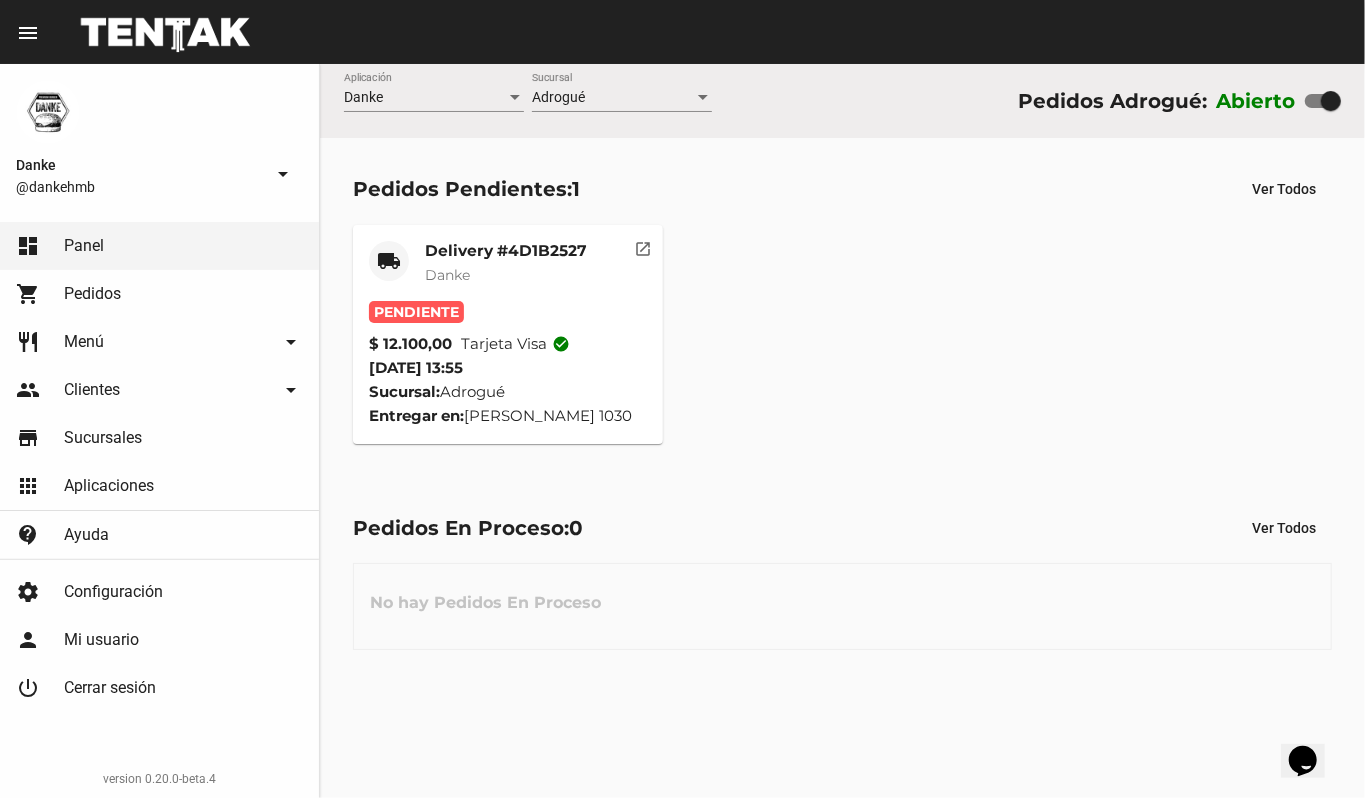 click on "Delivery #4D1B2527" 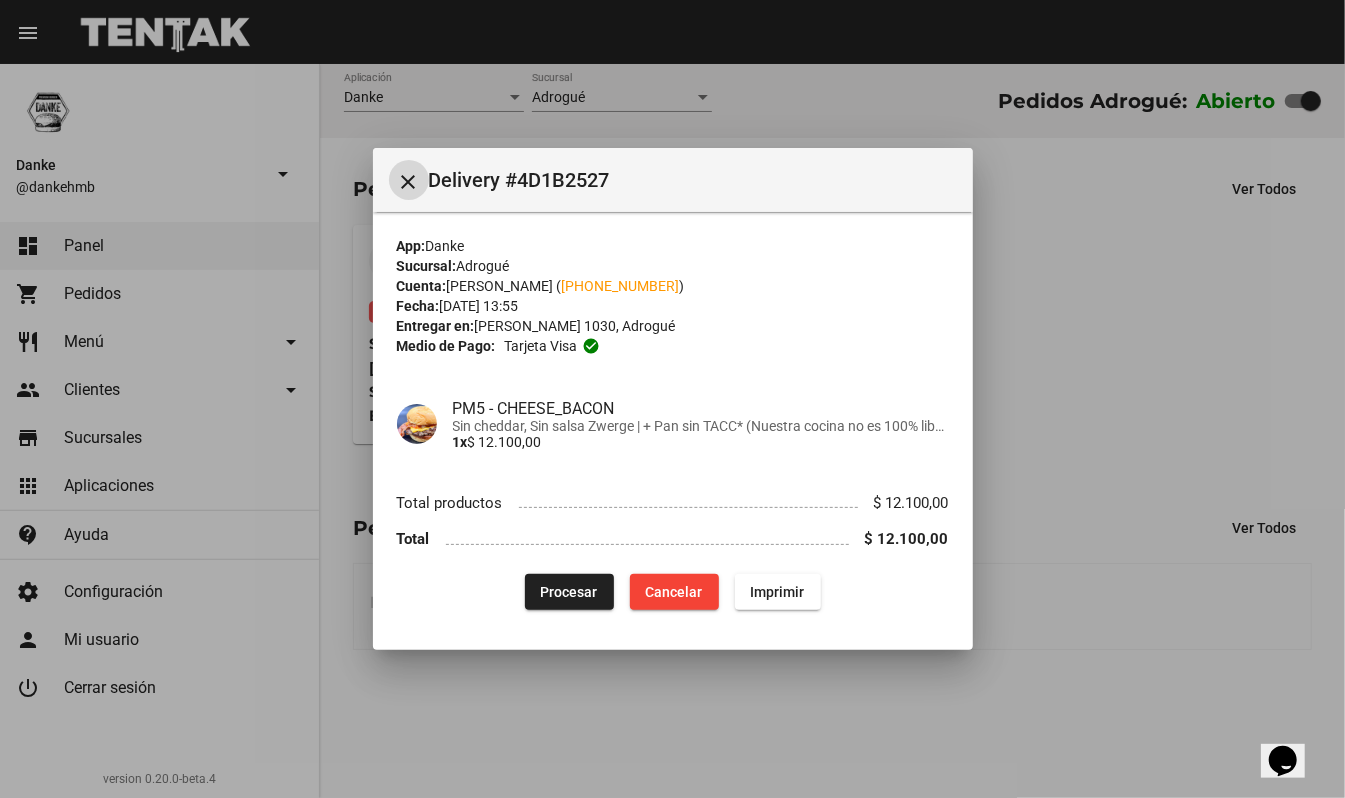 type 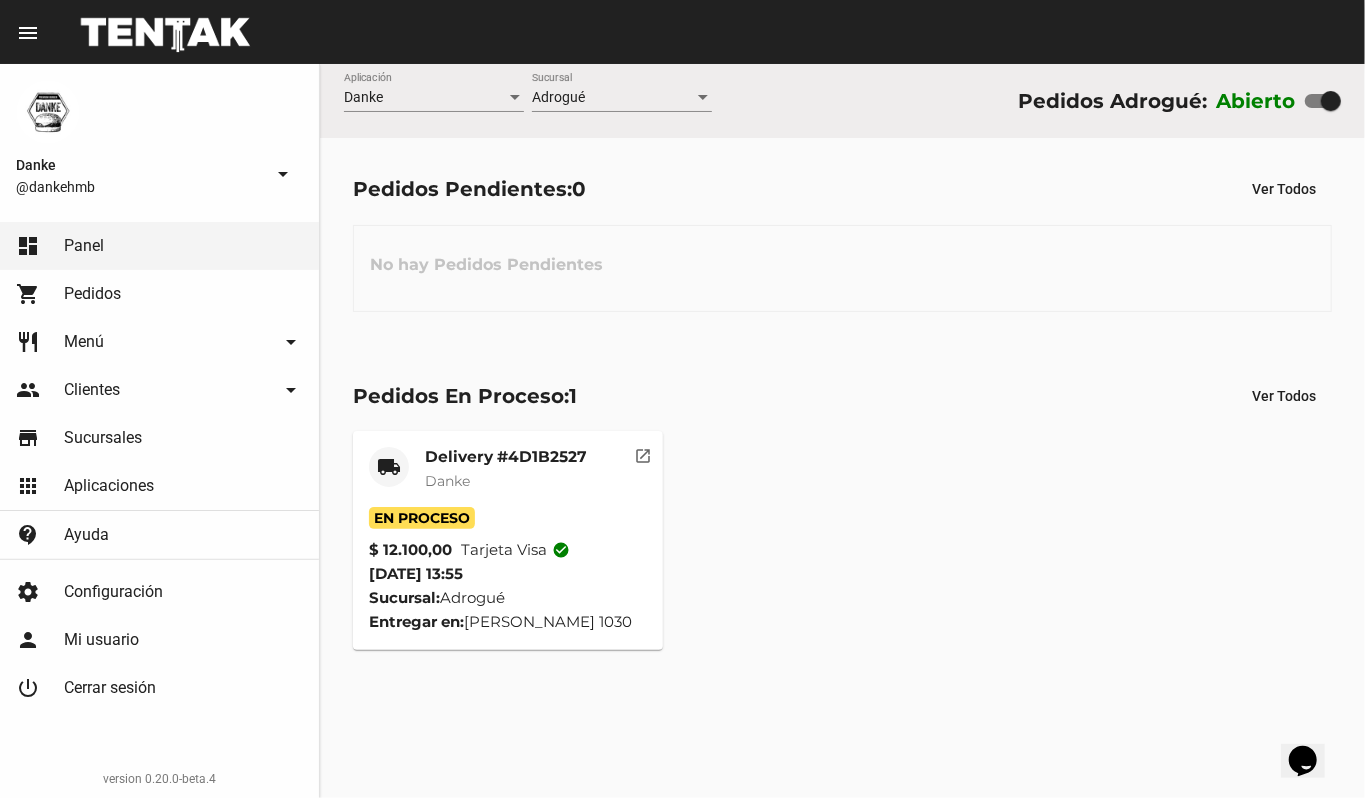 click on "Delivery #4D1B2527" 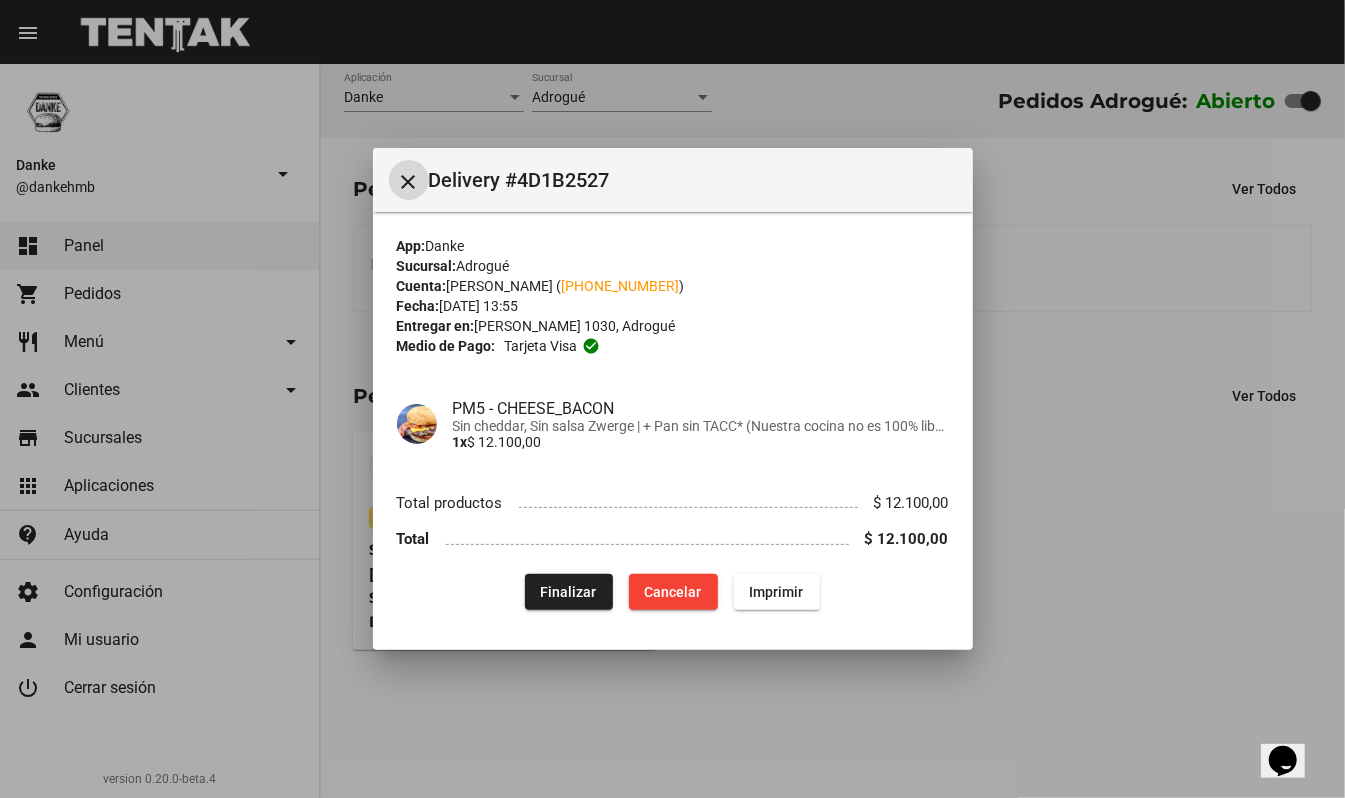 click on "Finalizar" 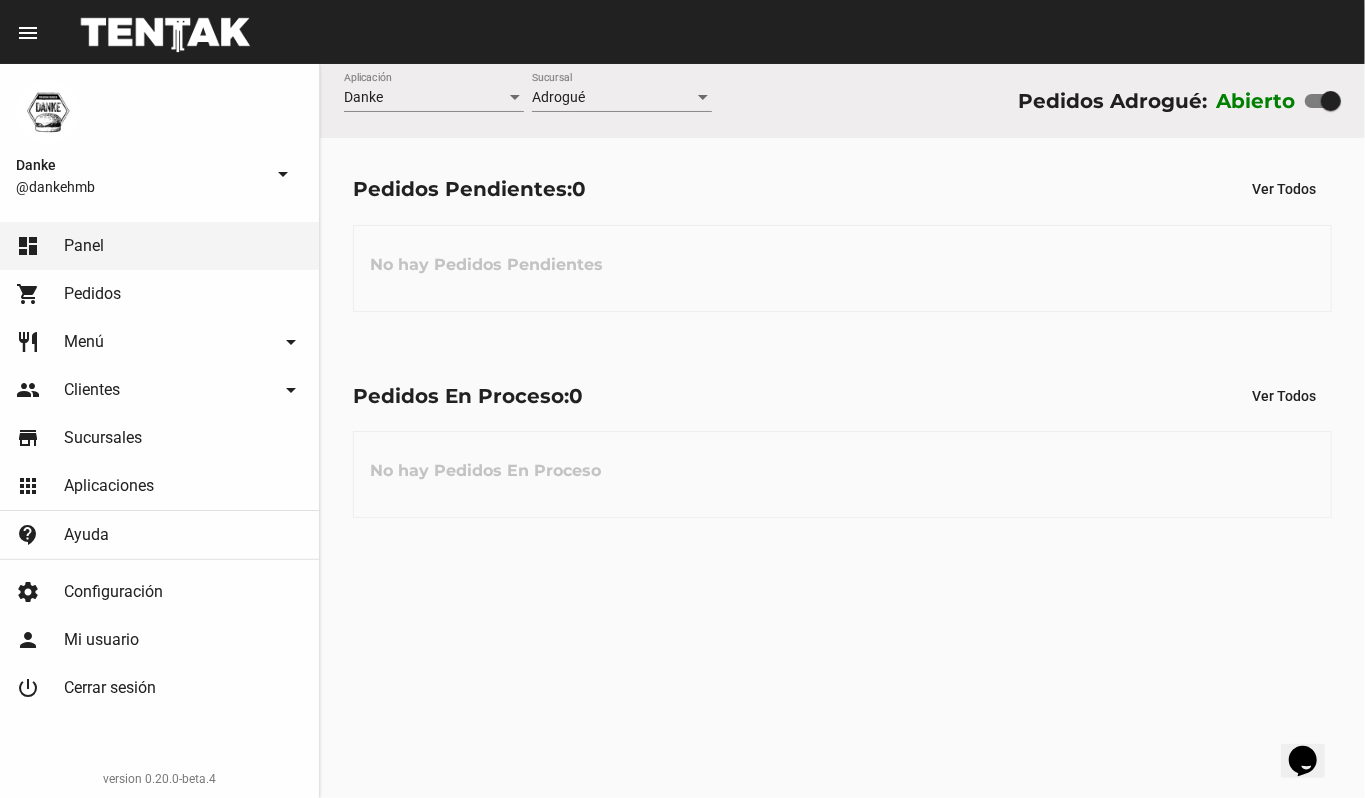 click on "Menú" 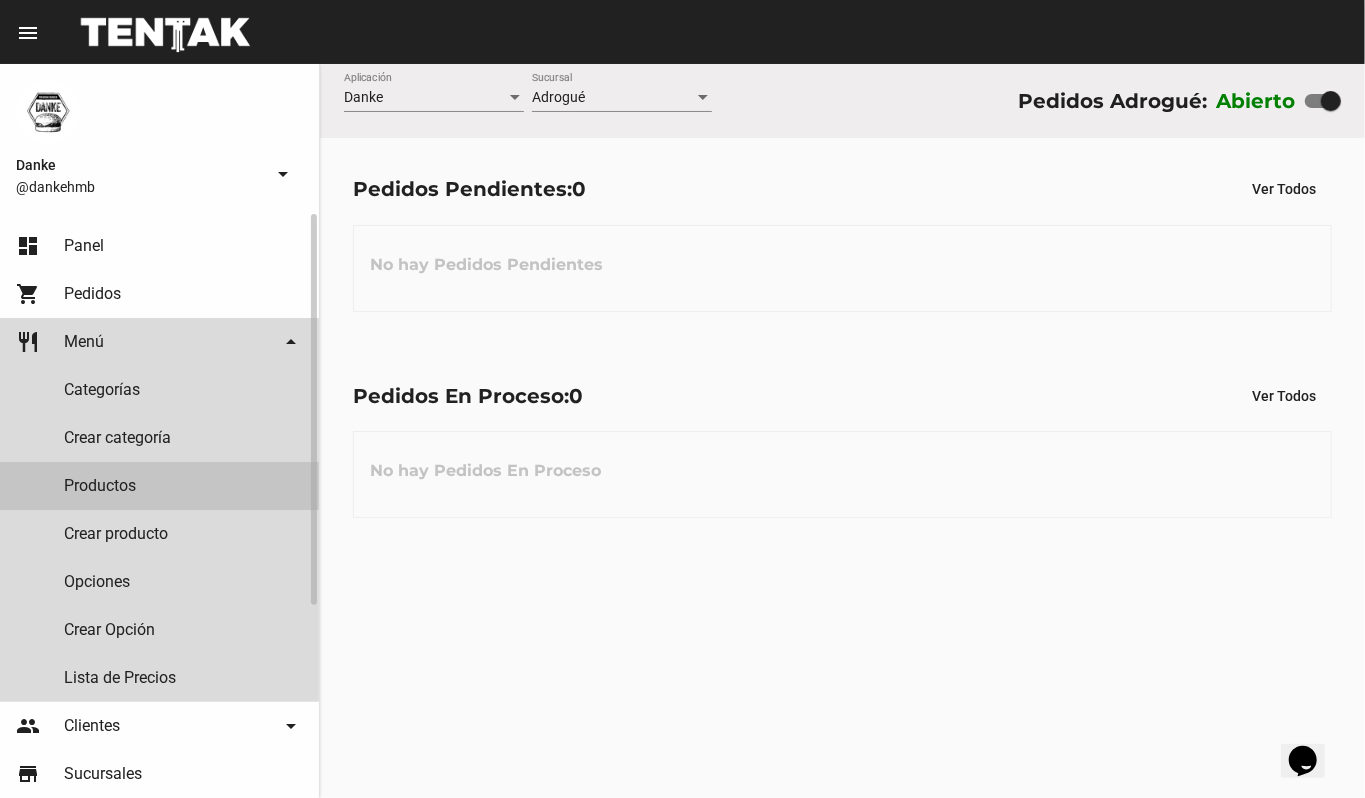 click on "Productos" 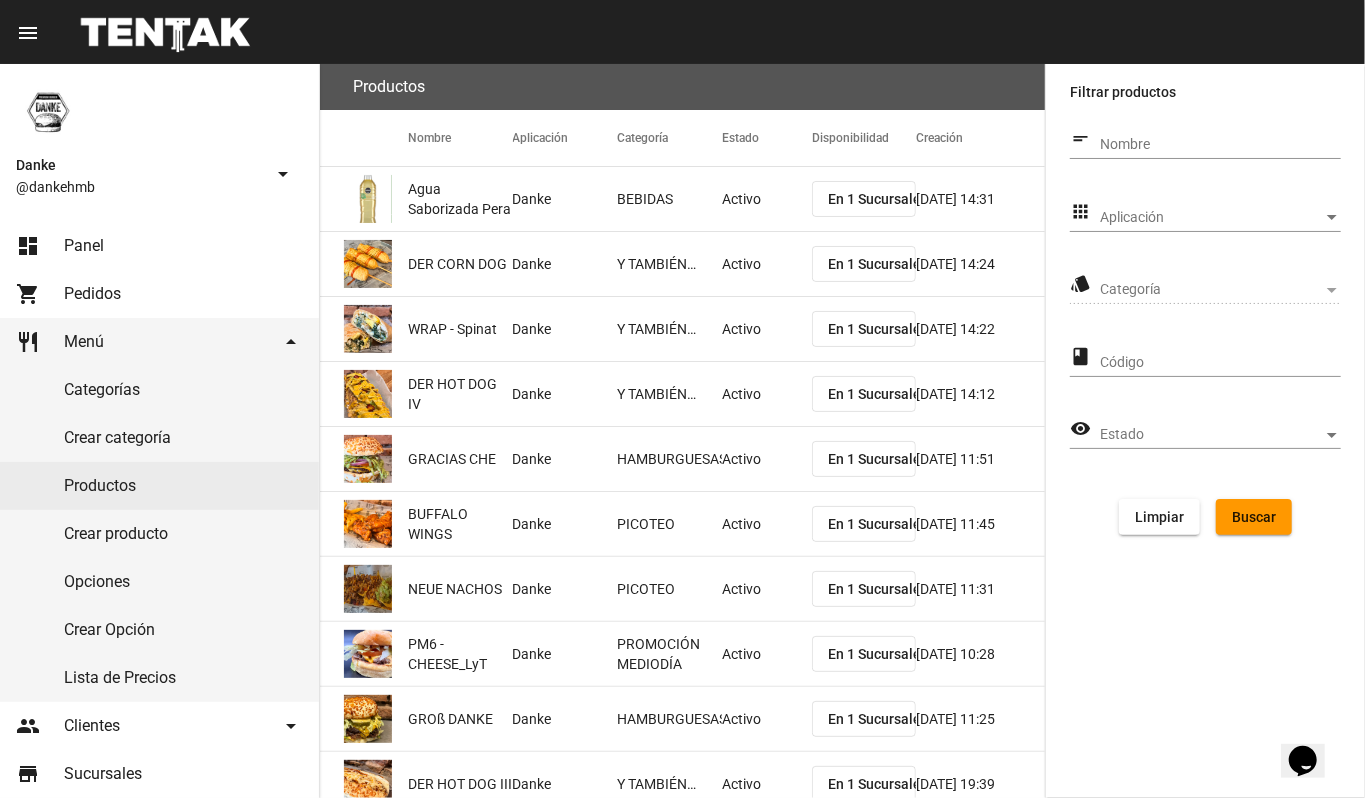 click on "Aplicación" at bounding box center (1211, 218) 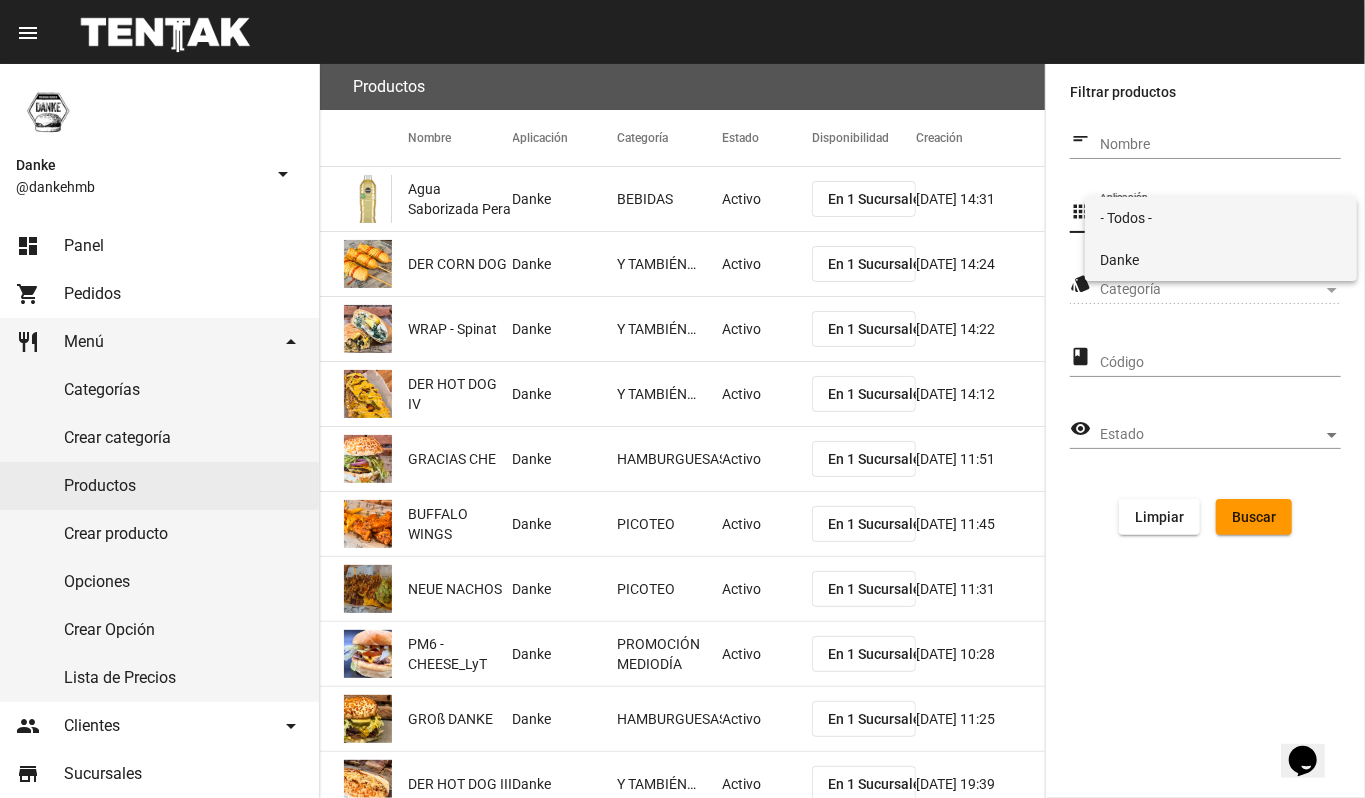 click on "Danke" at bounding box center (1221, 260) 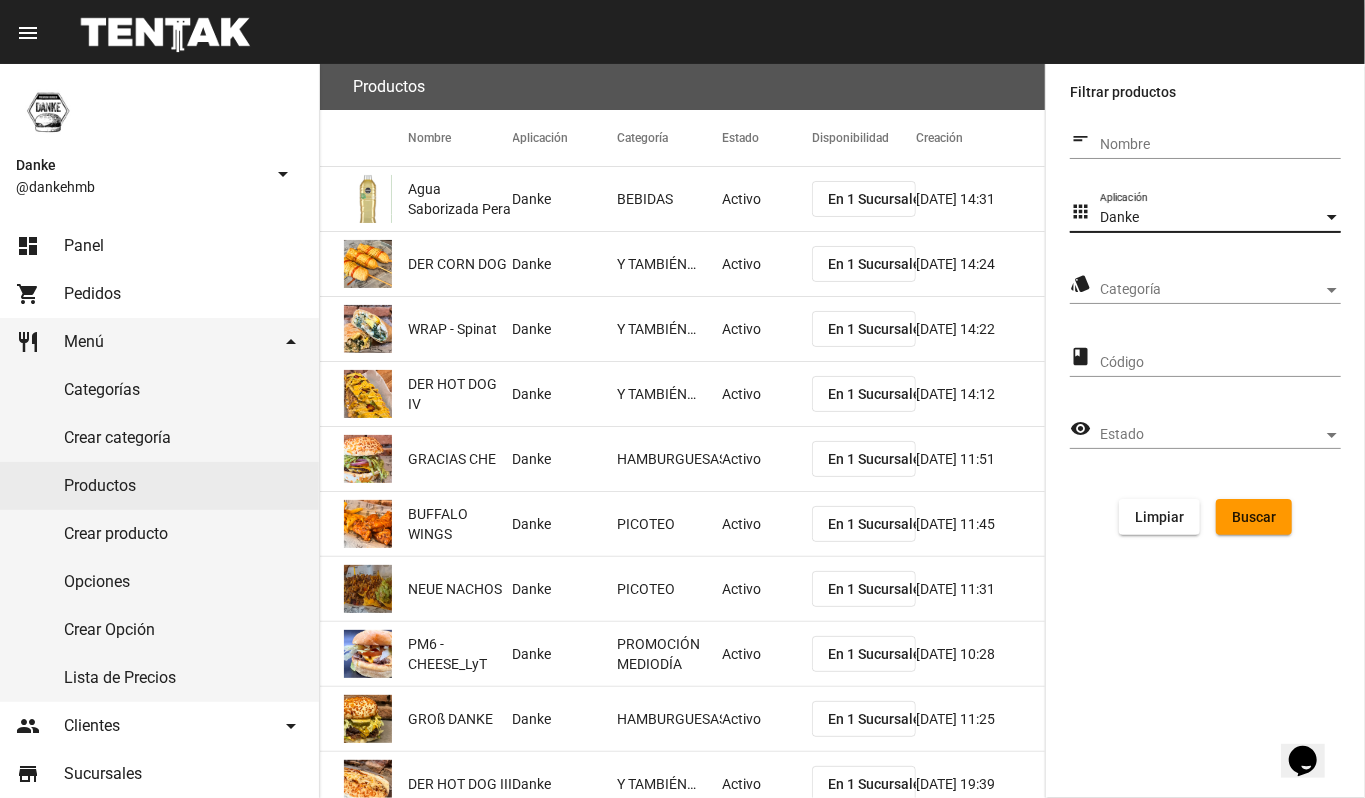 click on "Categoría" at bounding box center [1211, 290] 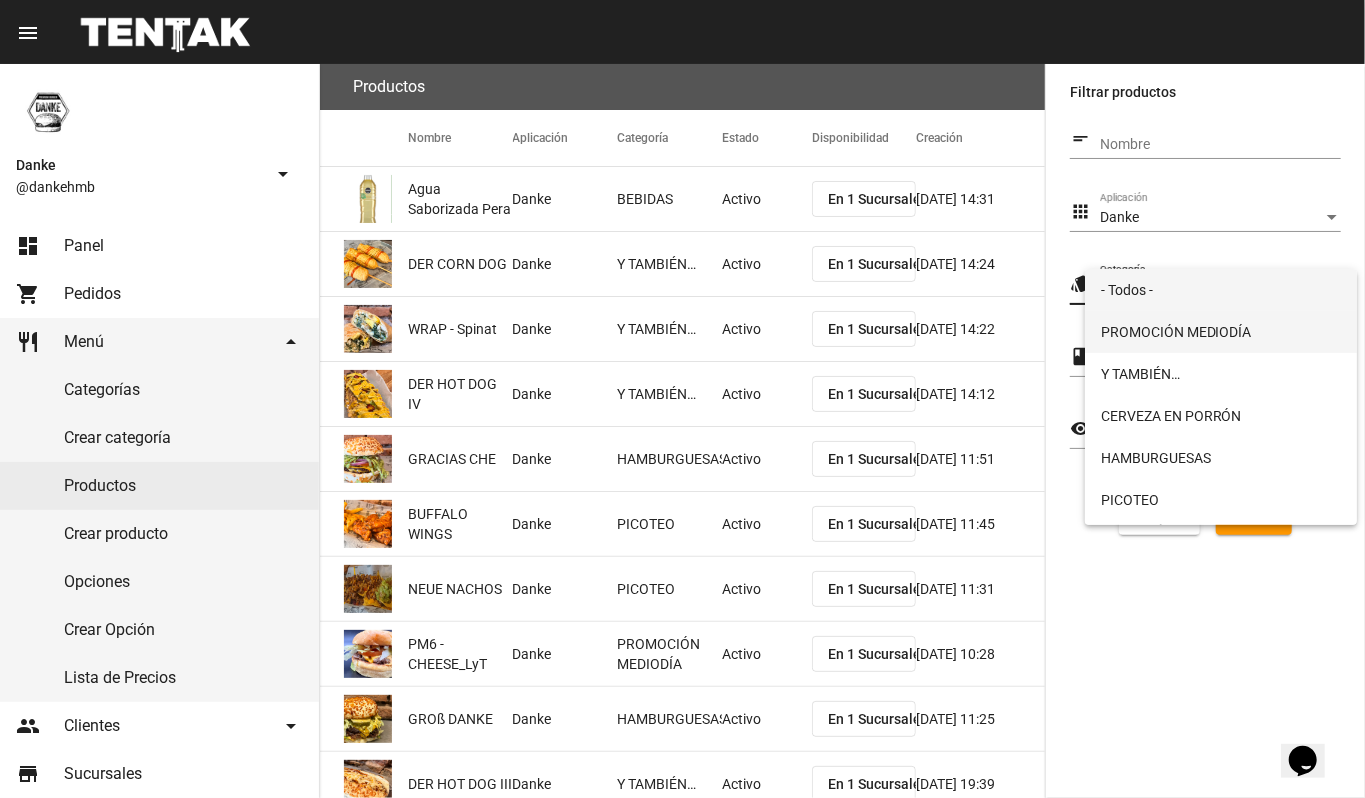 click on "PROMOCIÓN MEDIODÍA" at bounding box center [1221, 332] 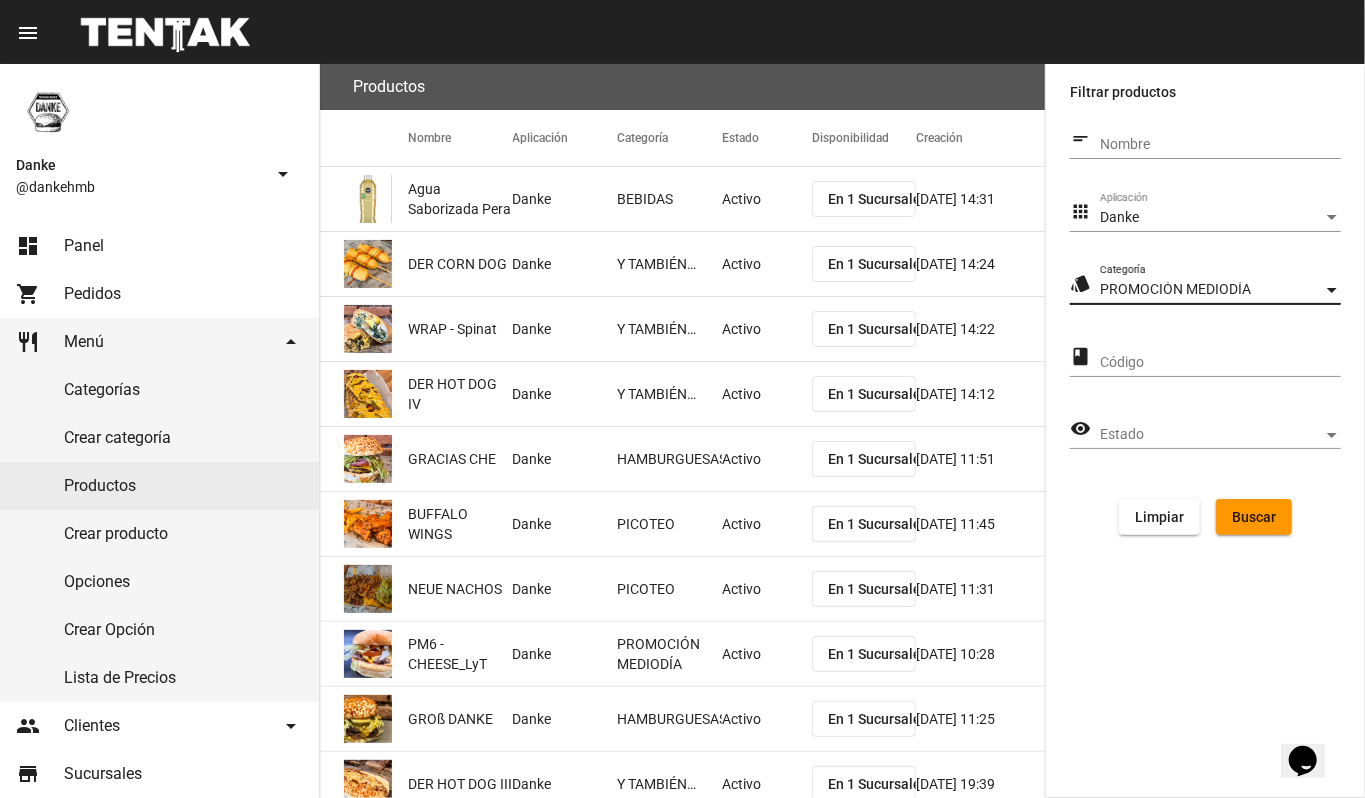 click on "Buscar" 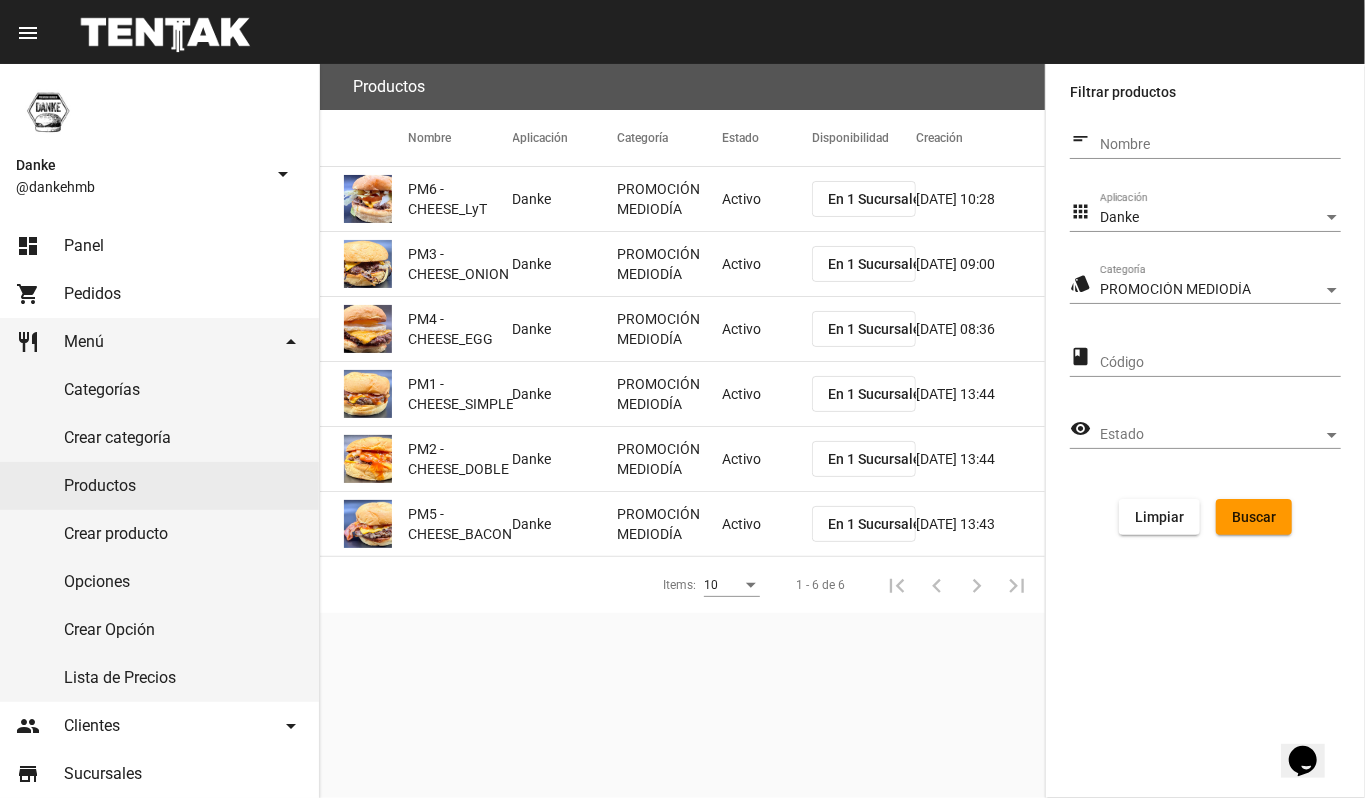 click on "PM6 - CHEESE_LyT" 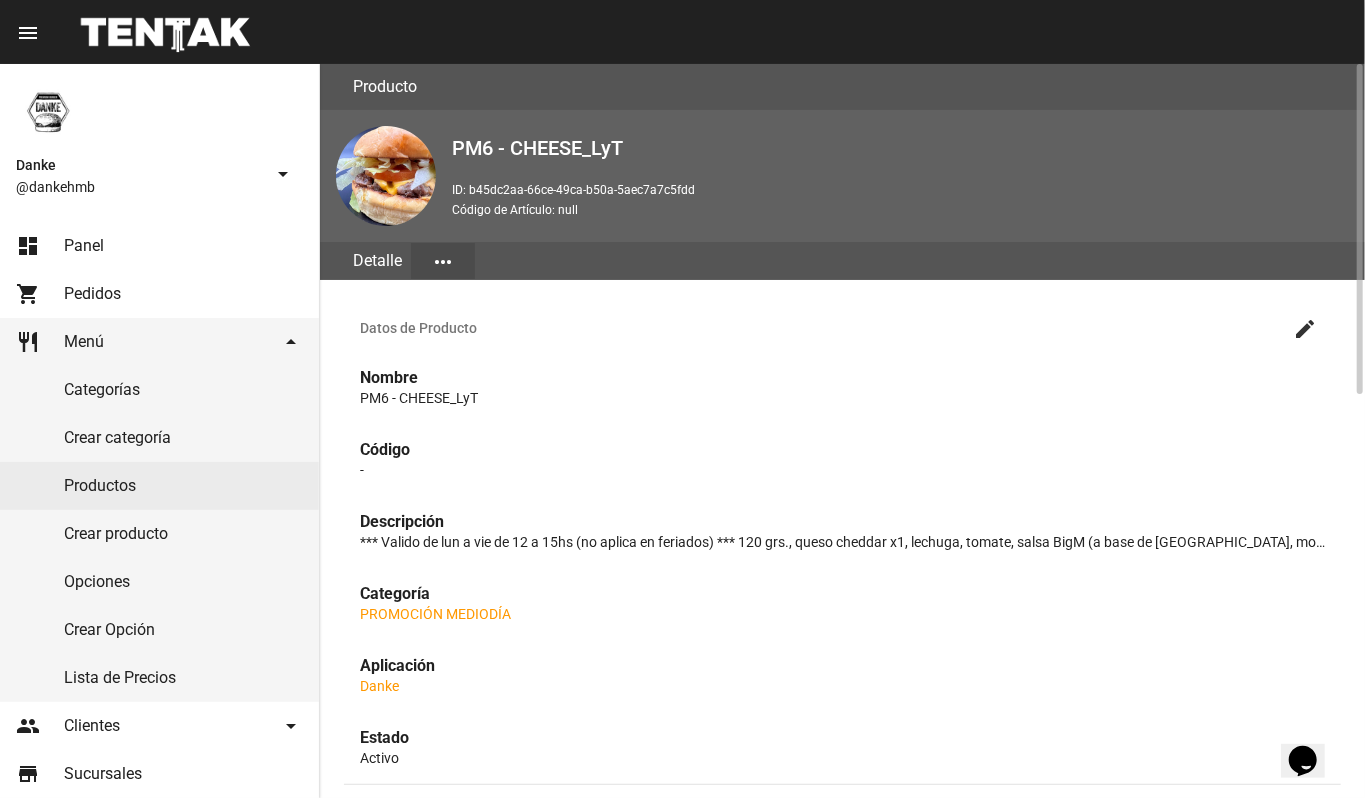 click on "create" 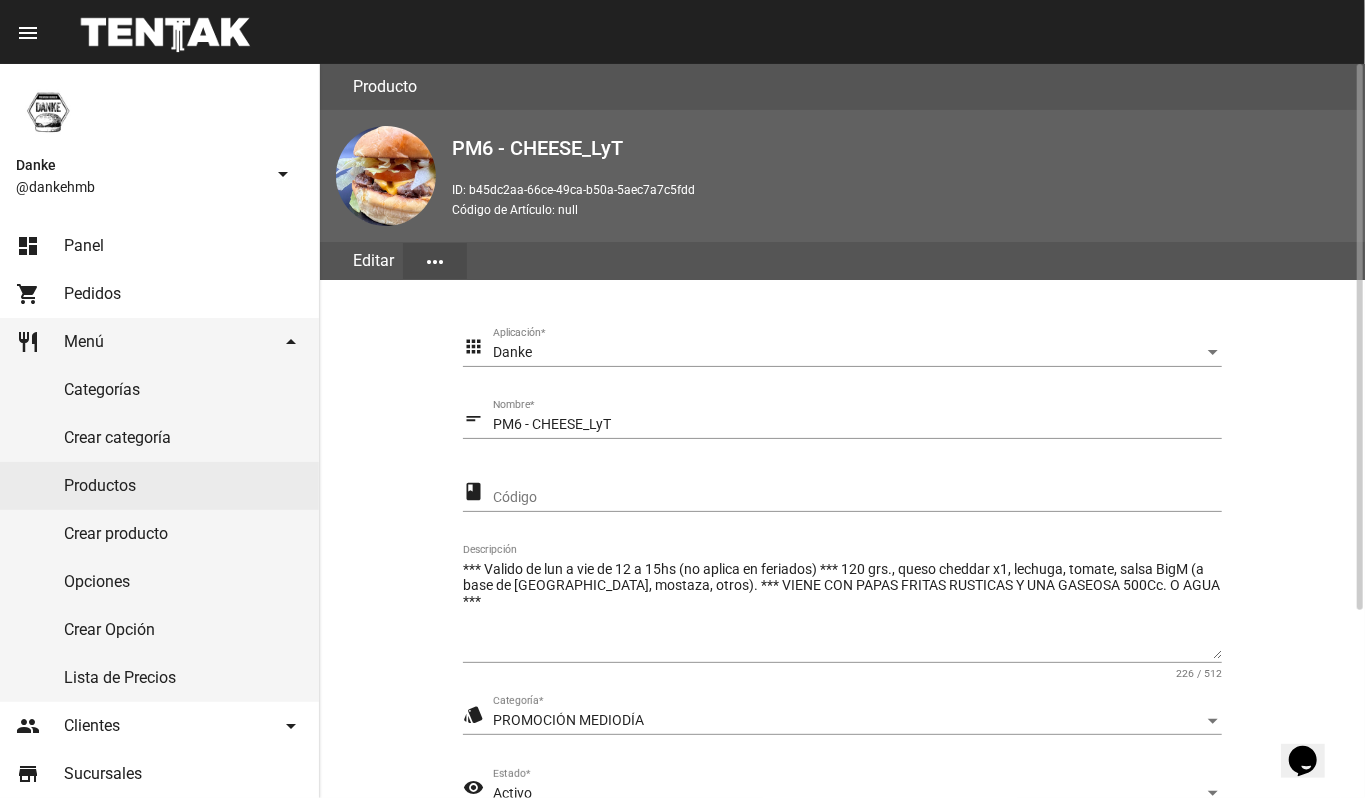 click on "Activo" at bounding box center [512, 793] 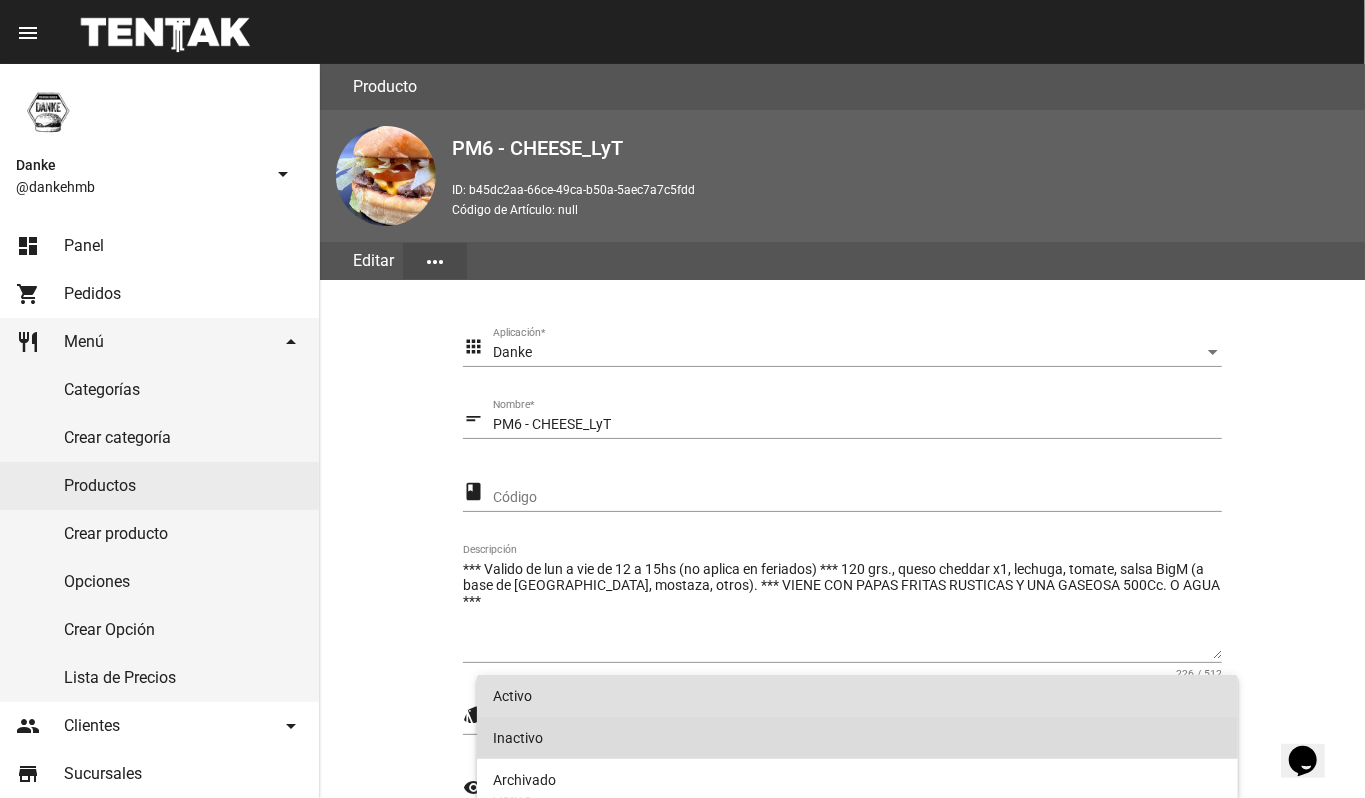click on "Inactivo" at bounding box center [858, 738] 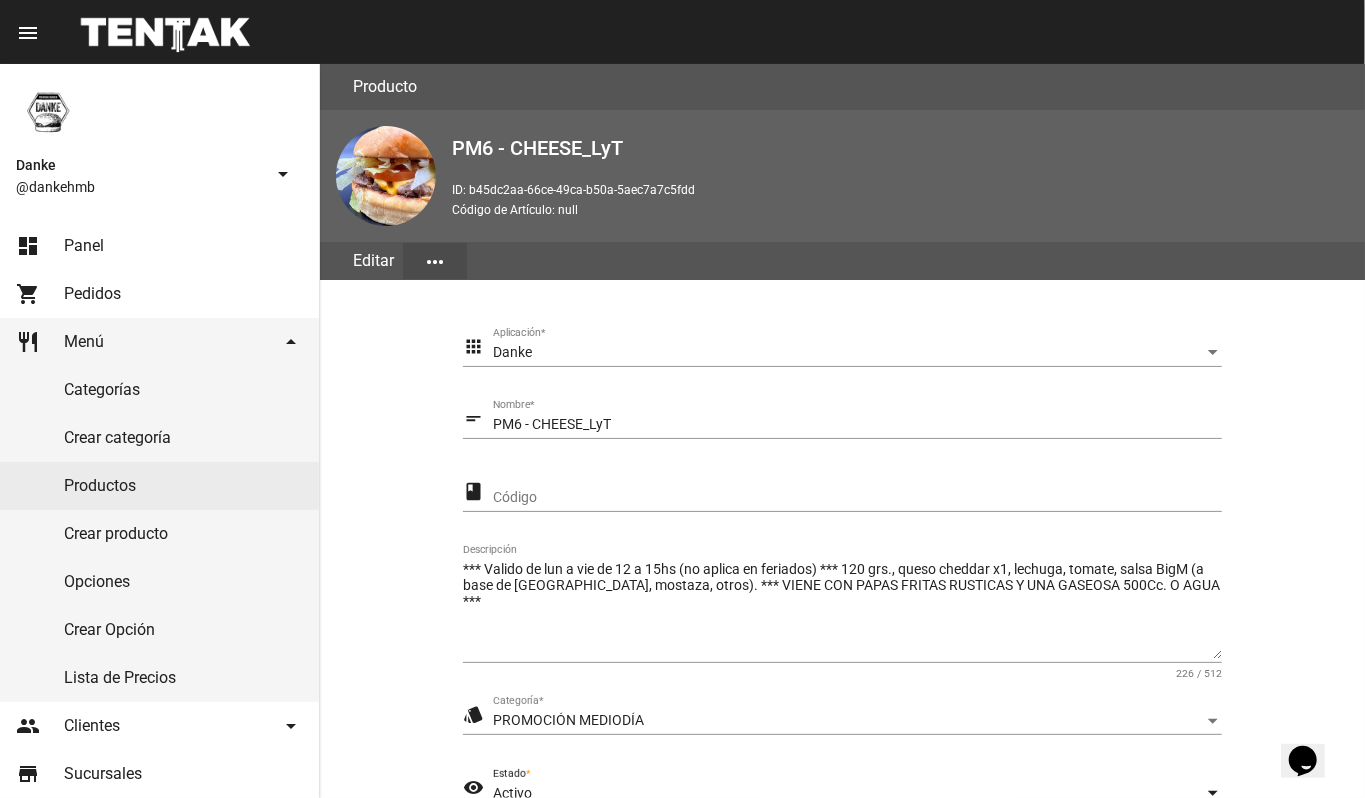 scroll, scrollTop: 2, scrollLeft: 0, axis: vertical 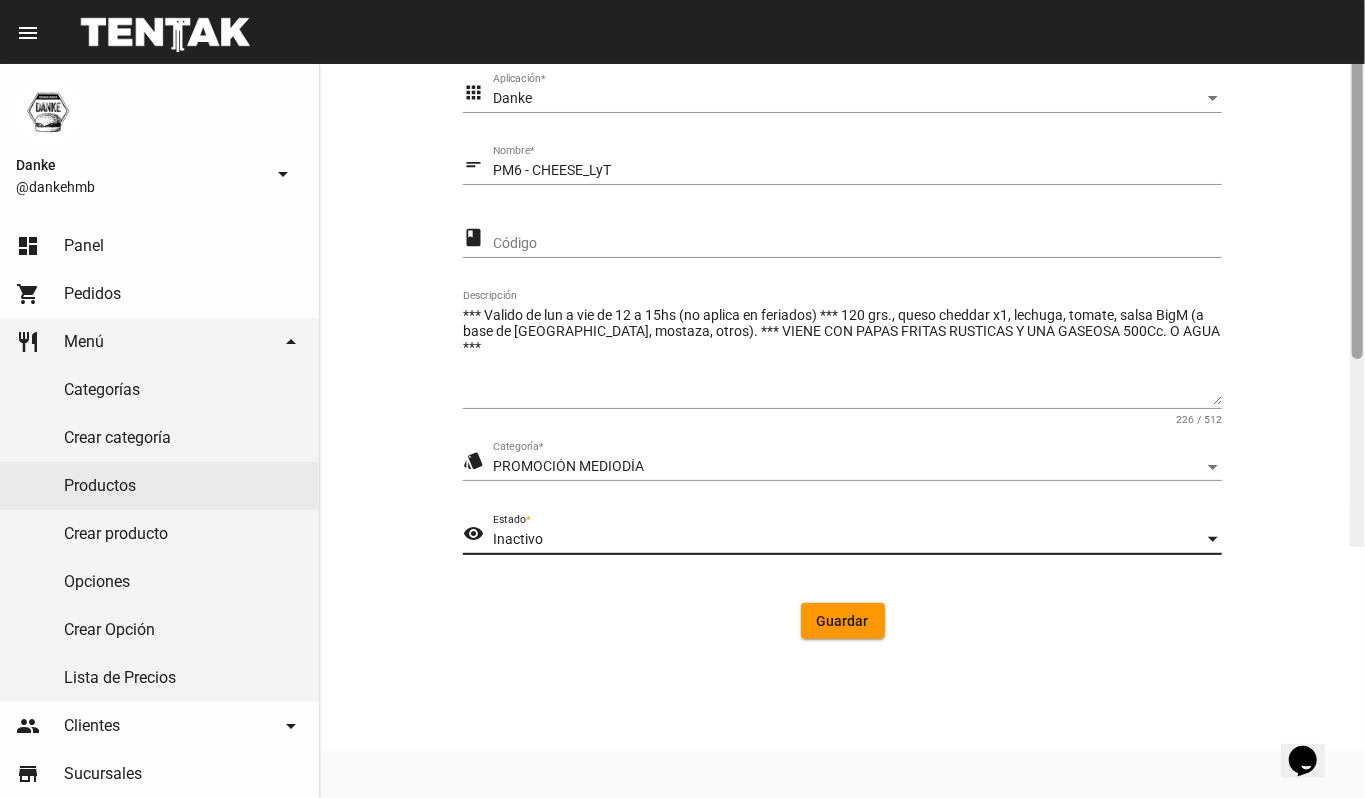 click 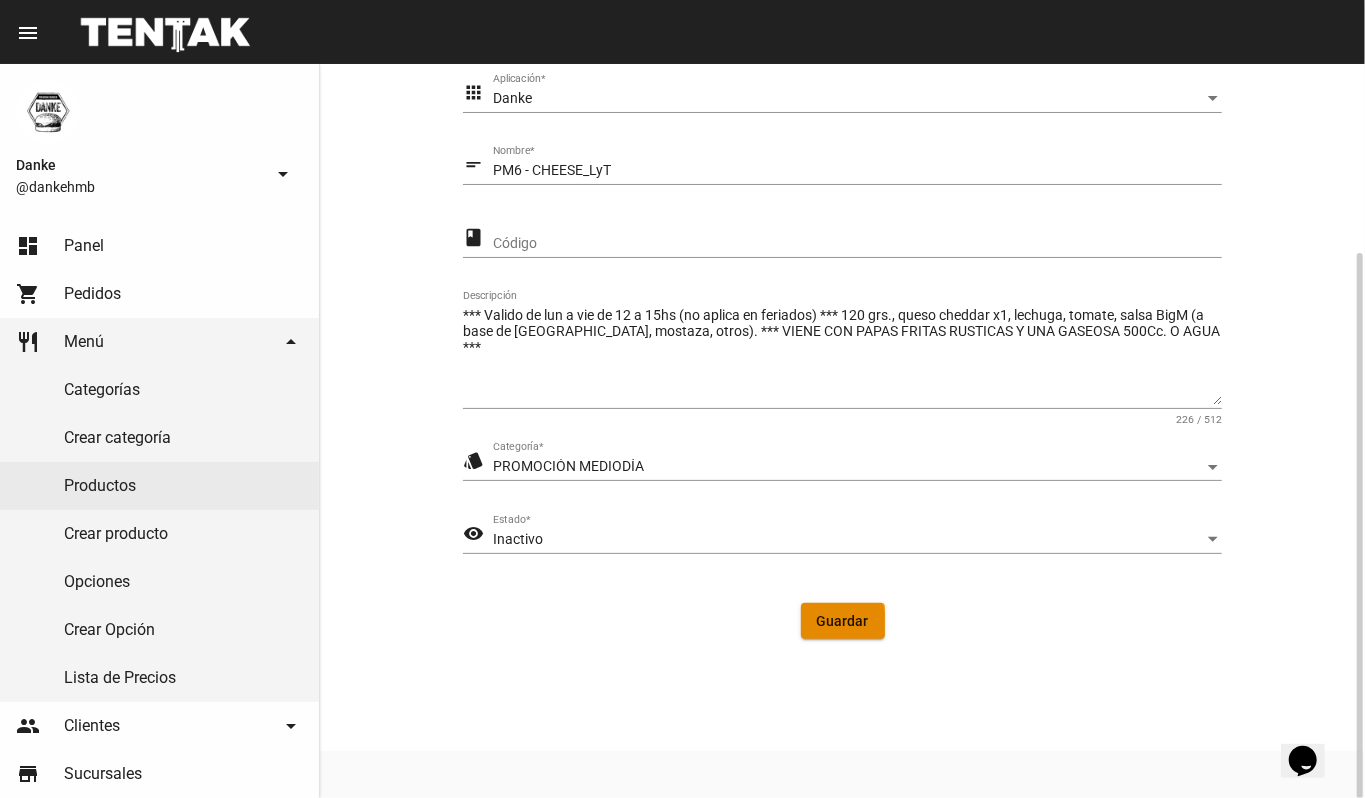 click on "Guardar" 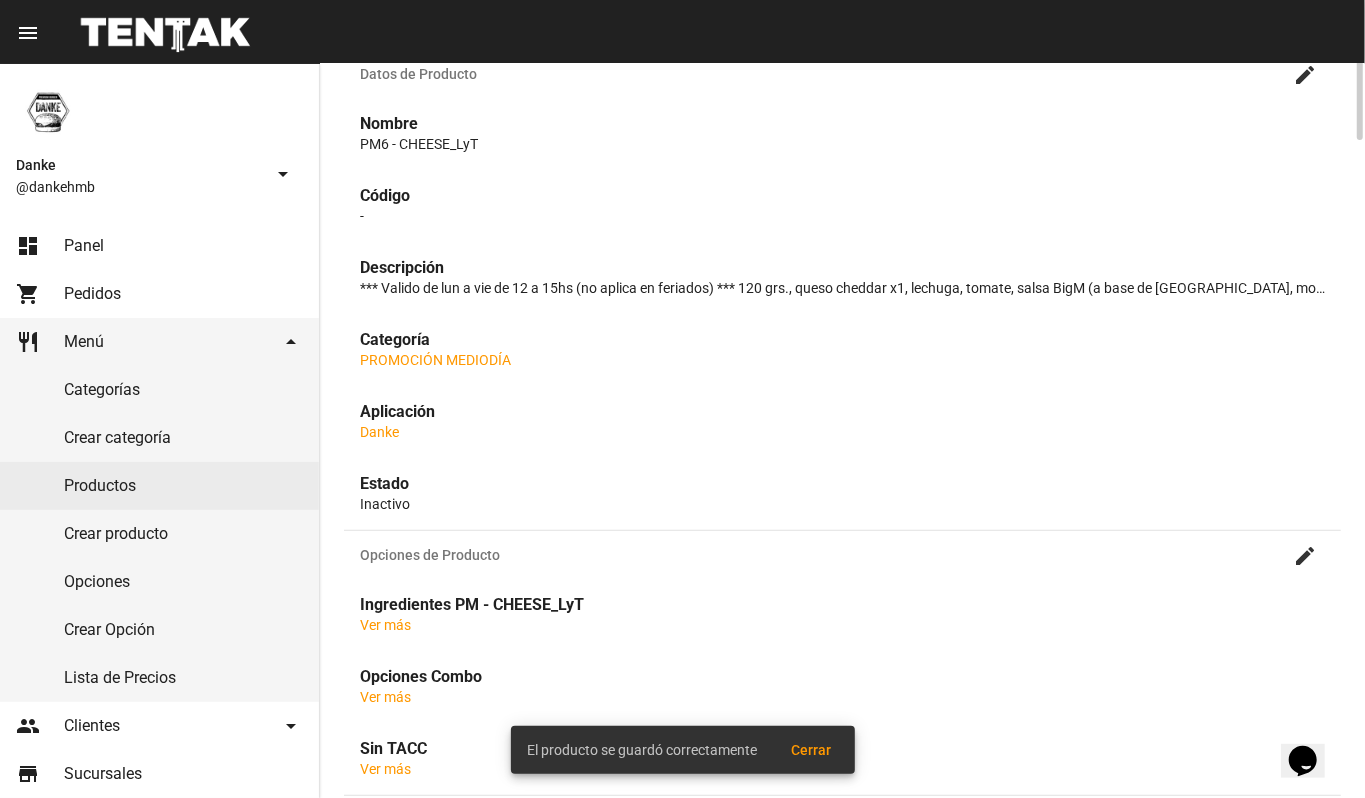 scroll, scrollTop: 0, scrollLeft: 0, axis: both 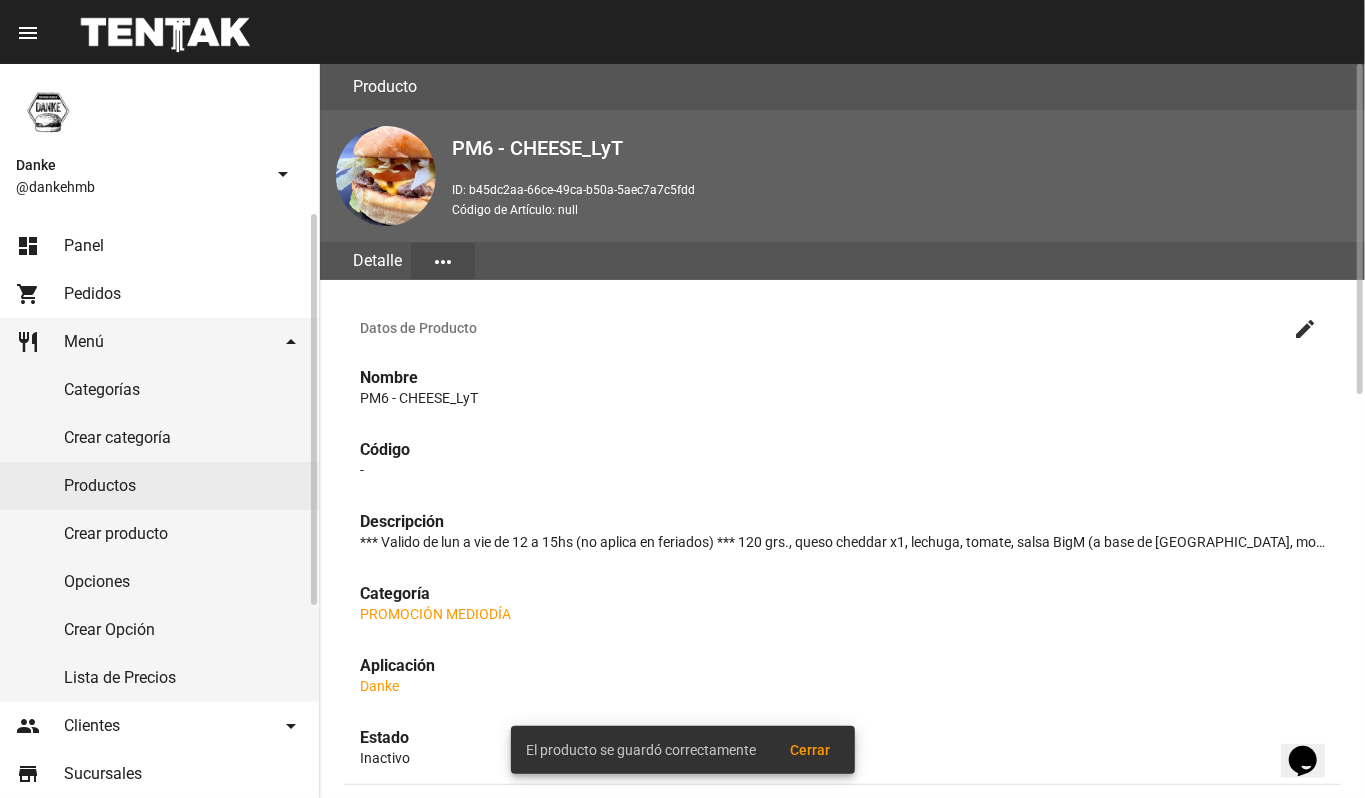 click on "Productos" 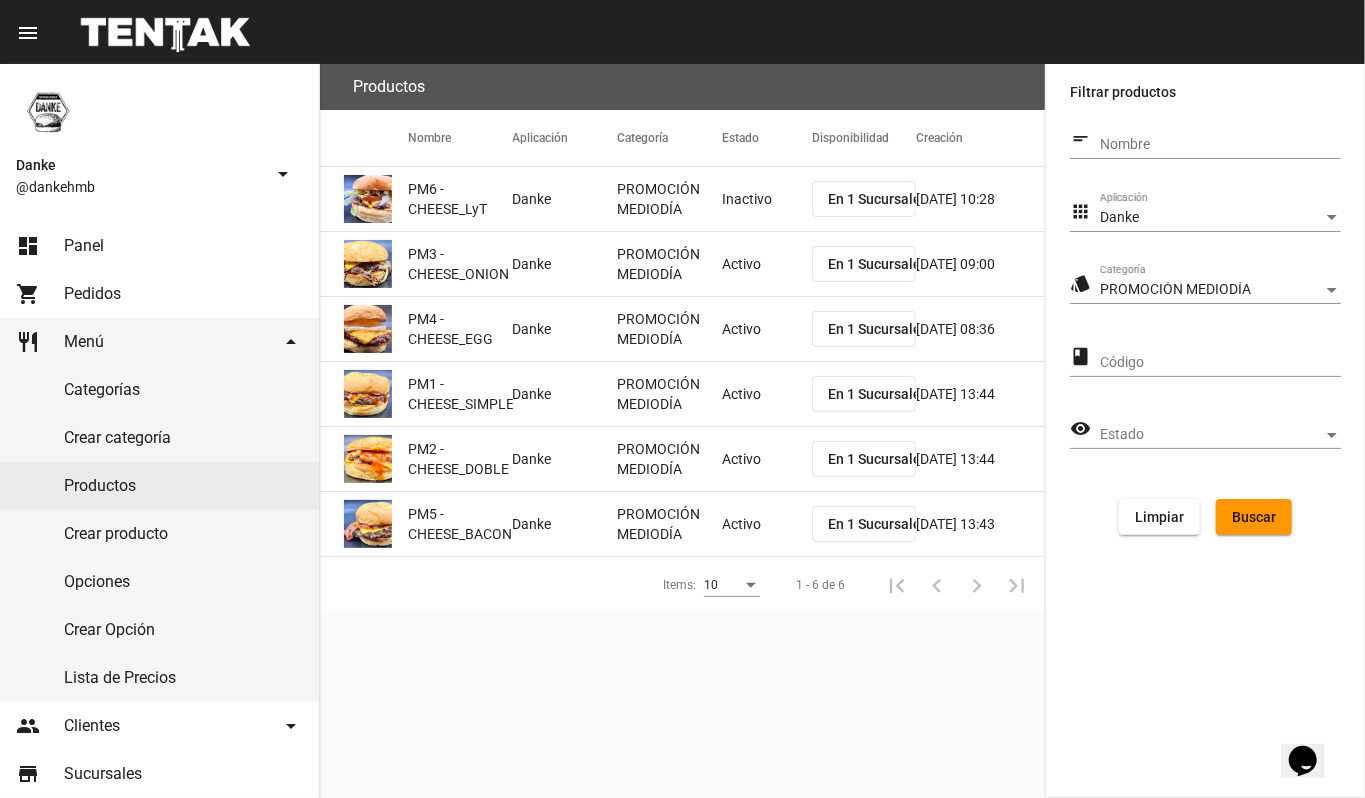 click on "PM3 - CHEESE_ONION" 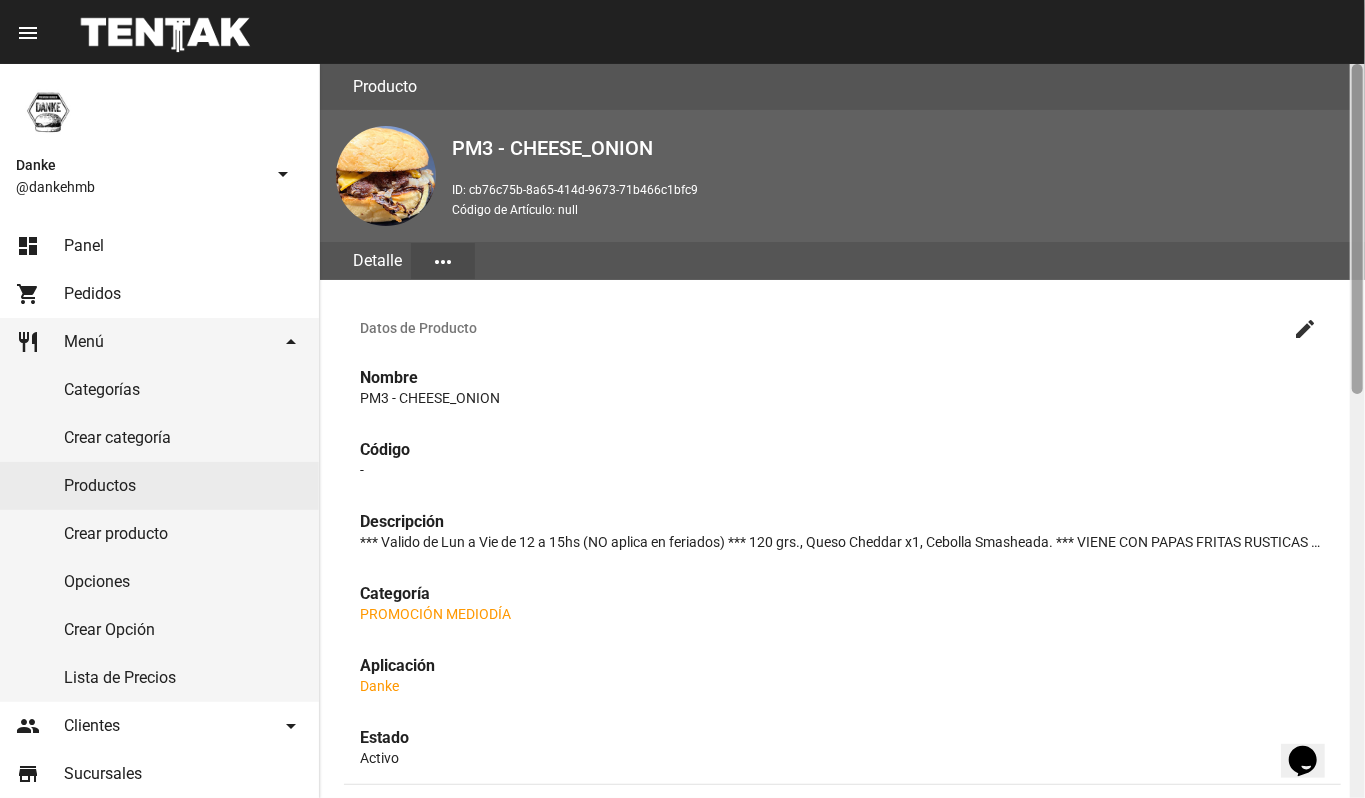 click 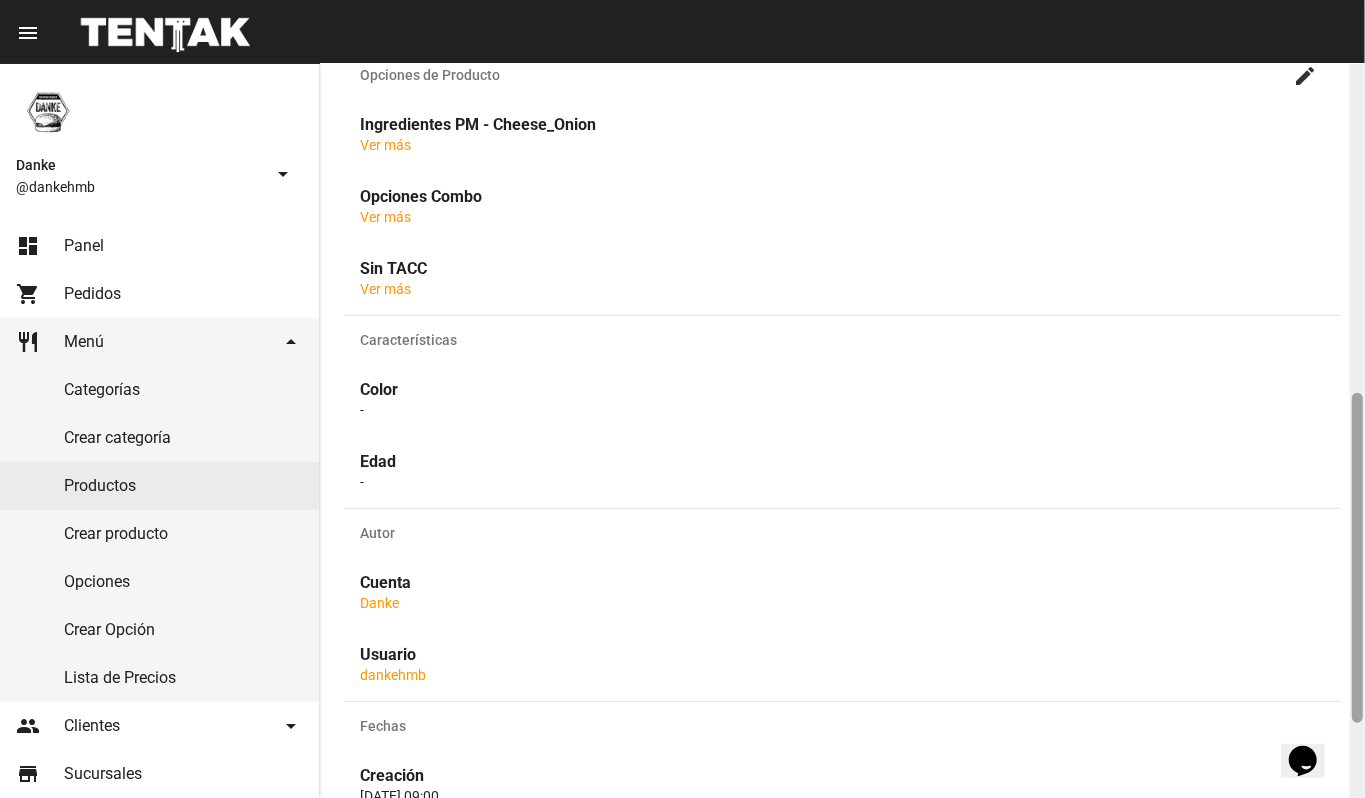 click 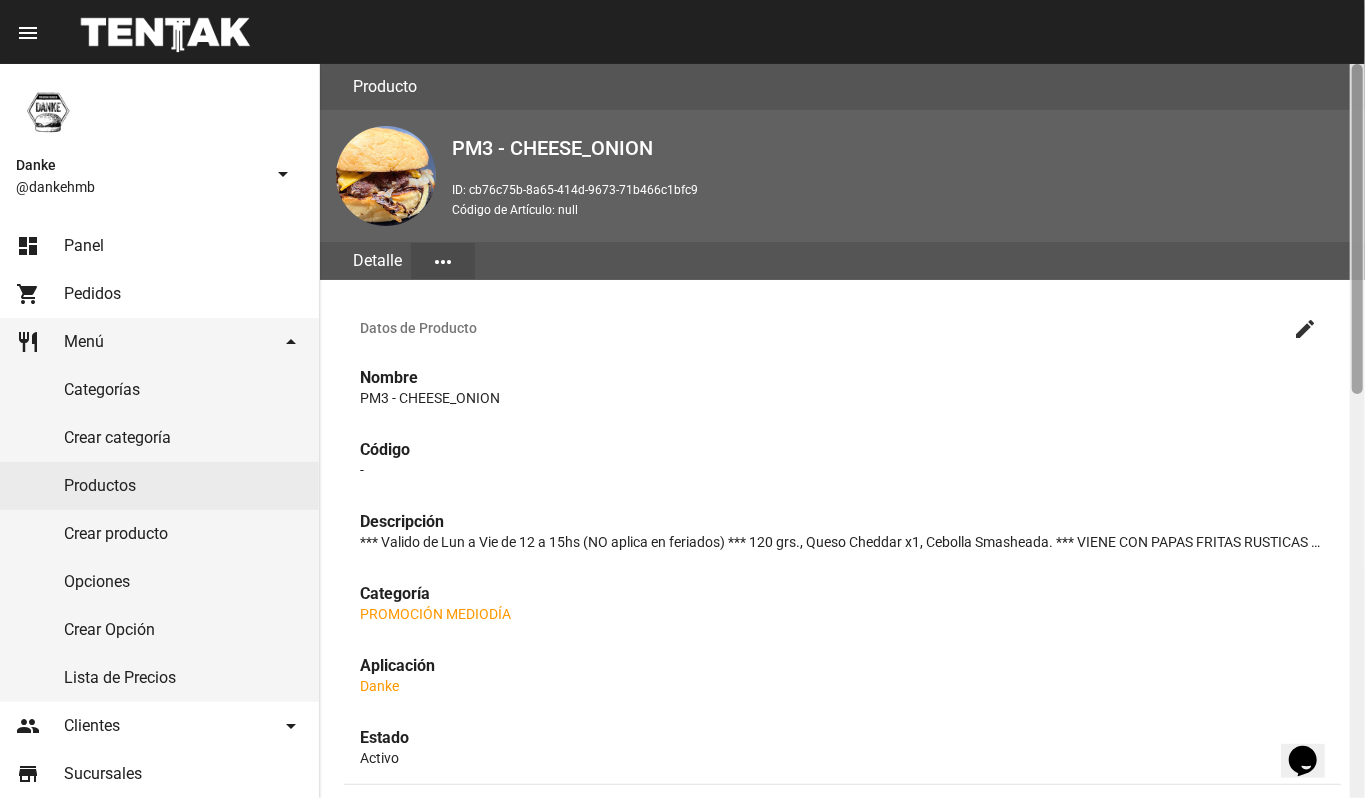 click 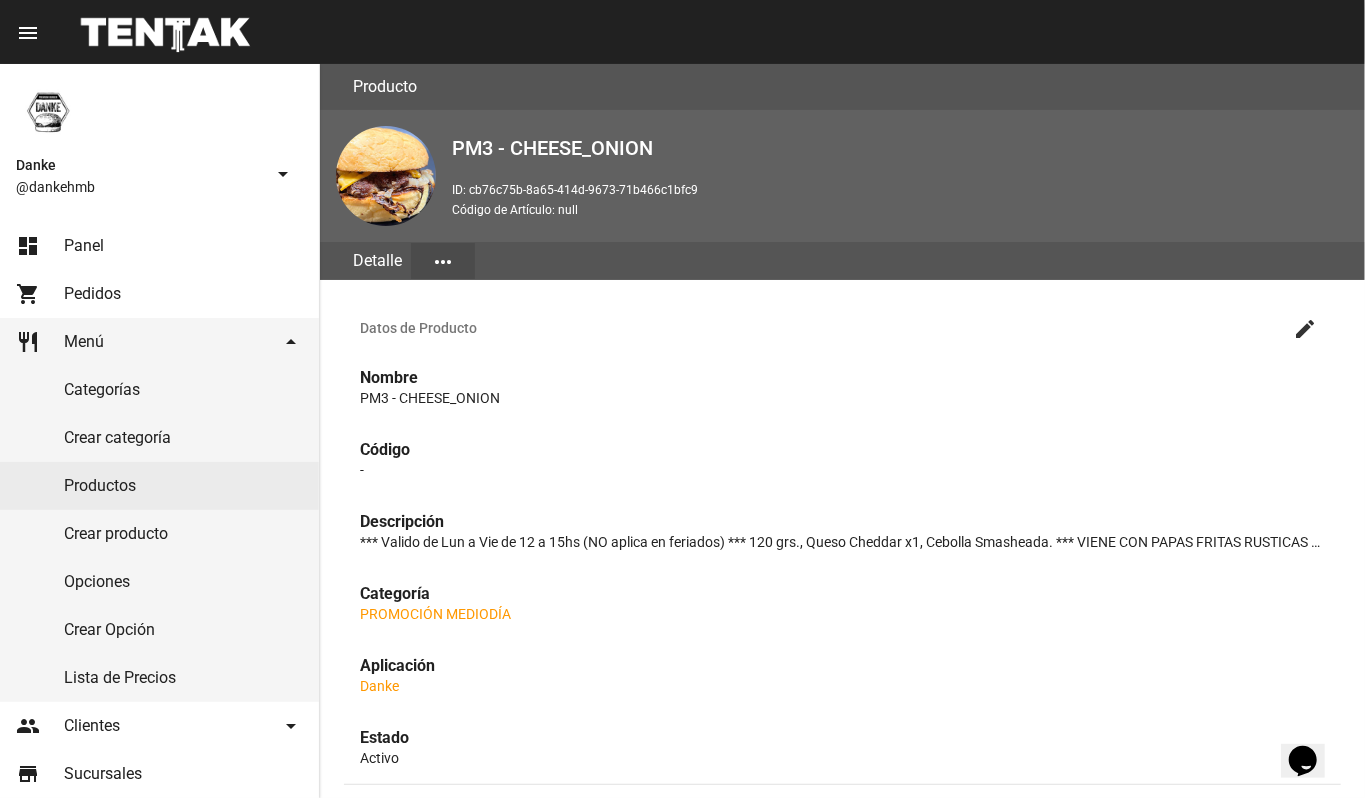 scroll, scrollTop: 734, scrollLeft: 0, axis: vertical 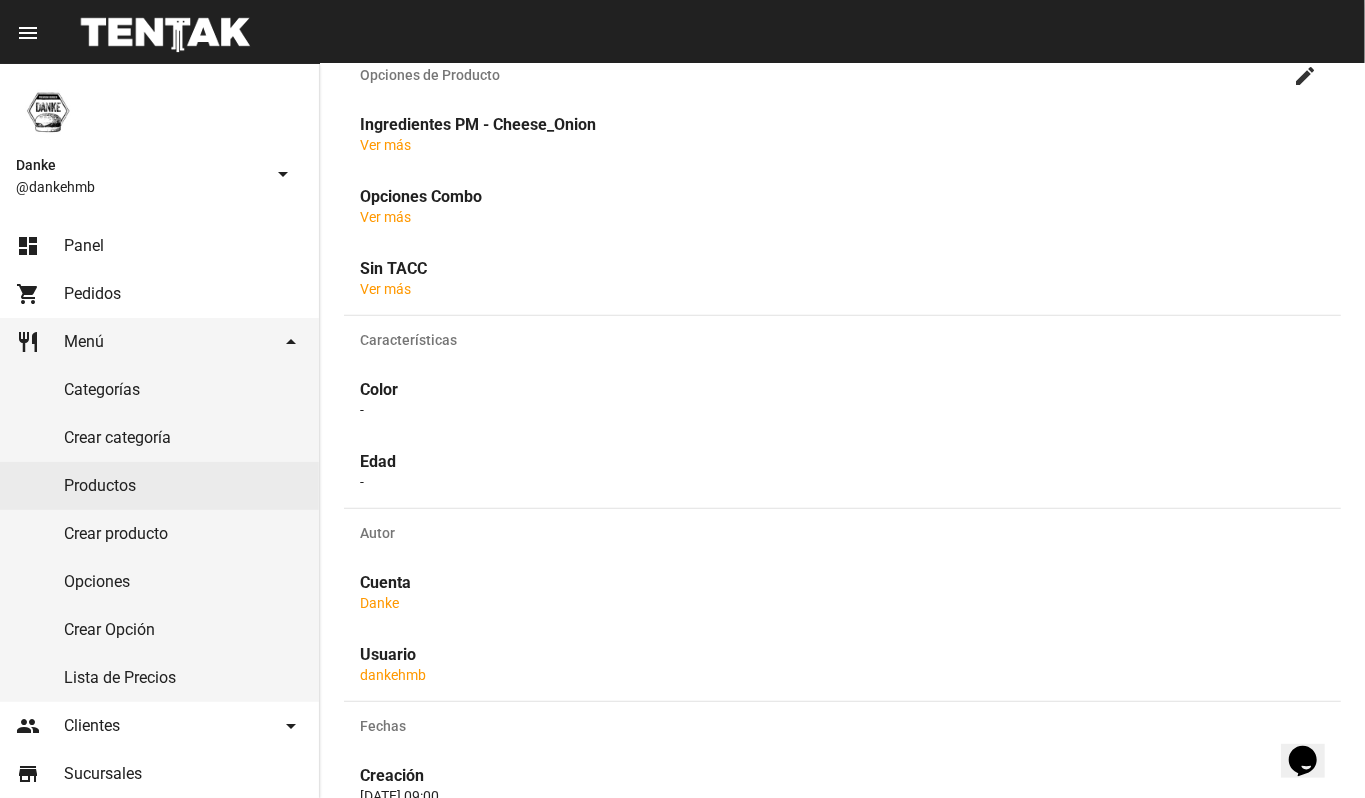 click on "Opens Chat This icon Opens the chat window." at bounding box center [1302, 760] 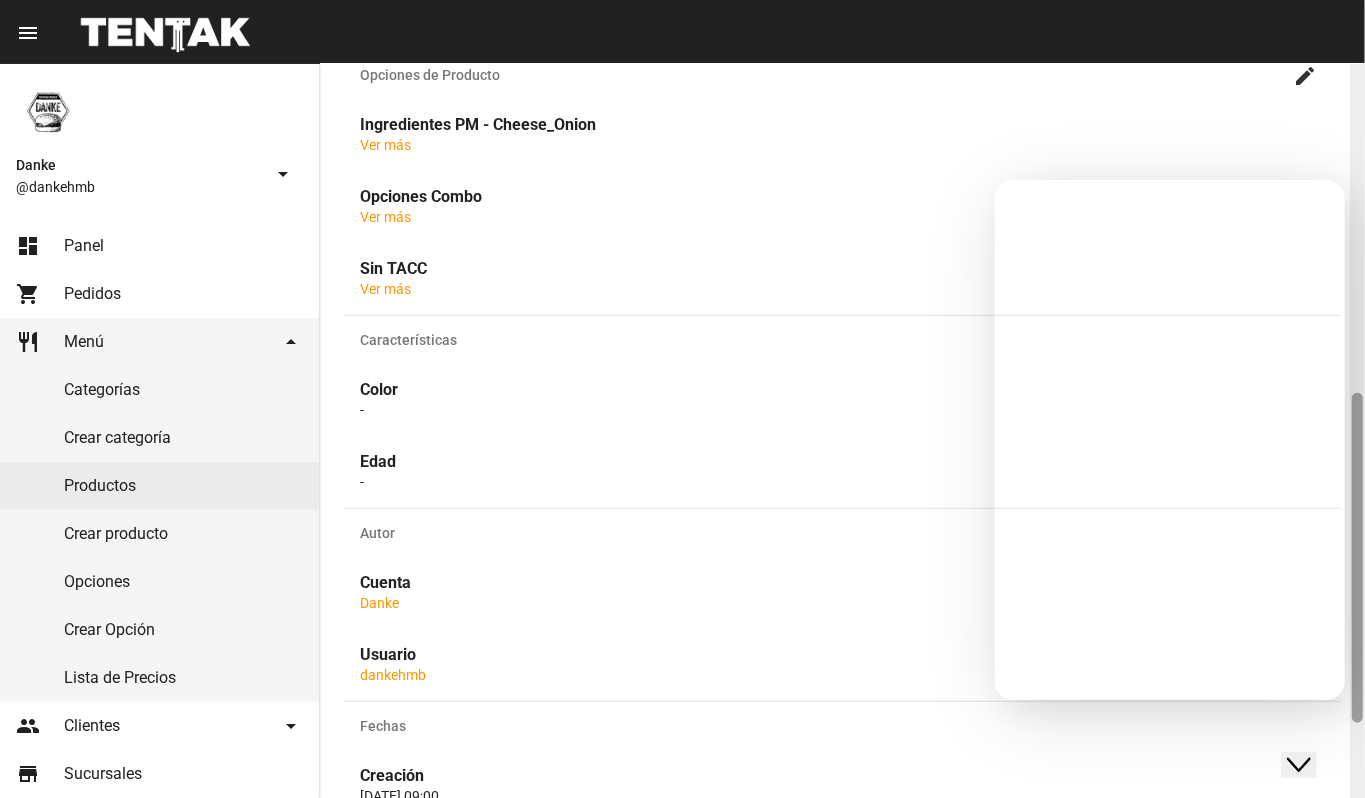 click 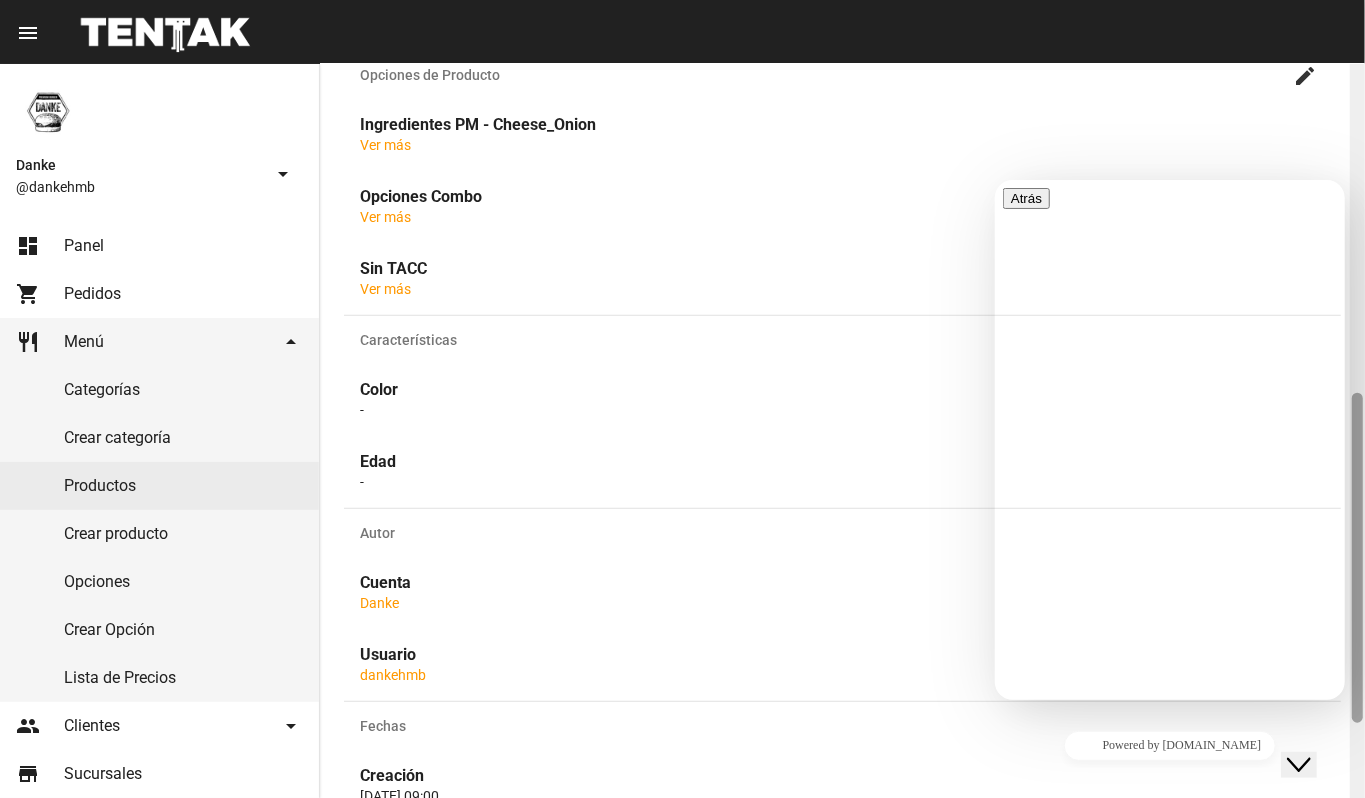 scroll, scrollTop: 902, scrollLeft: 0, axis: vertical 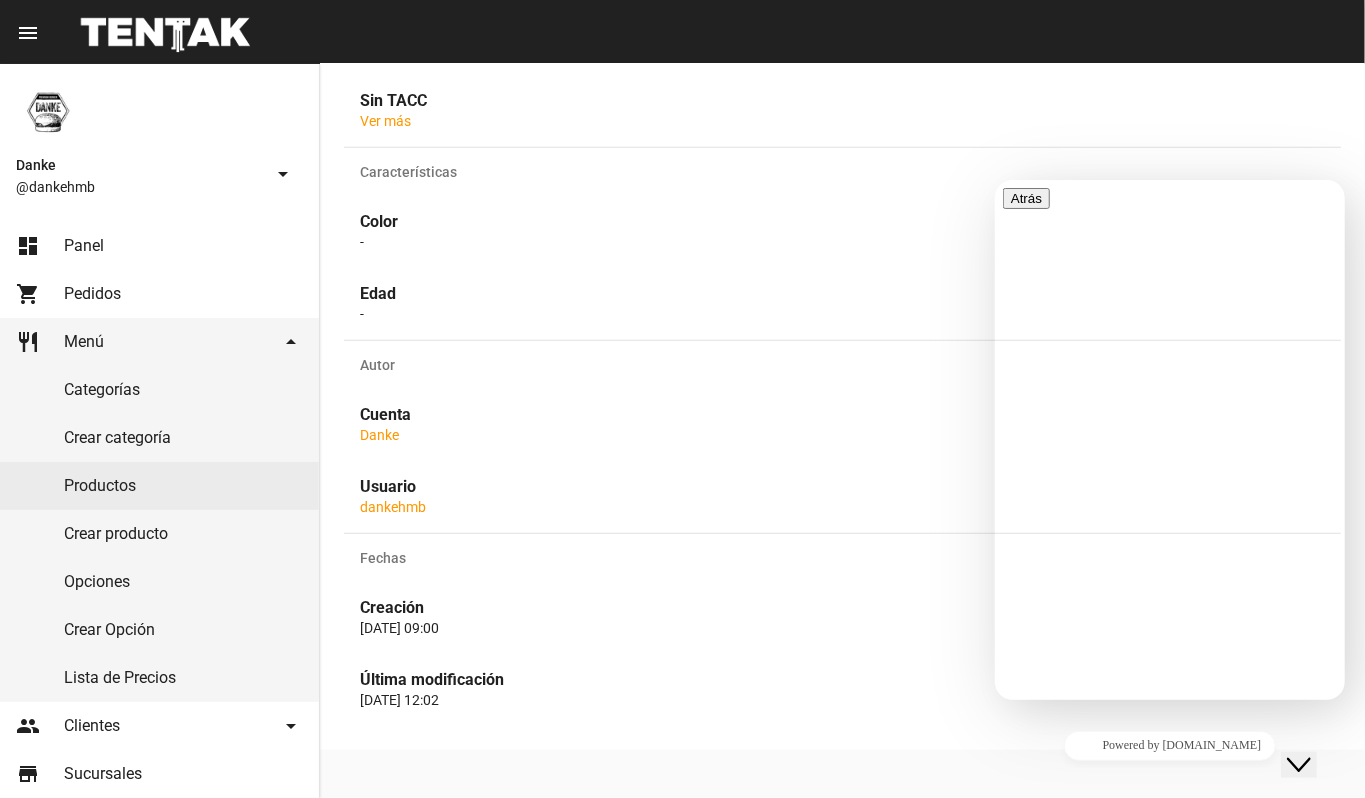 click on "Sin TACC Ver más" 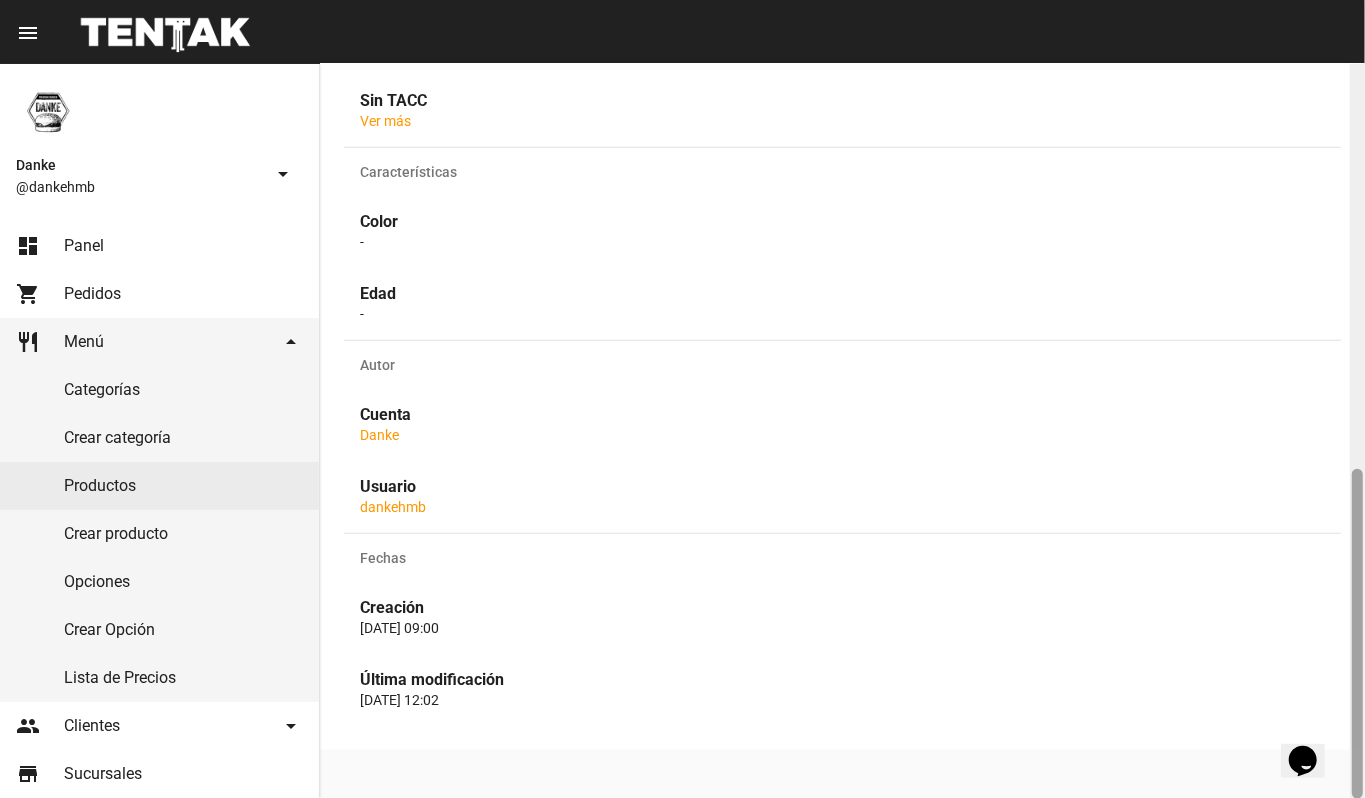 drag, startPoint x: 1364, startPoint y: 610, endPoint x: 1364, endPoint y: 410, distance: 200 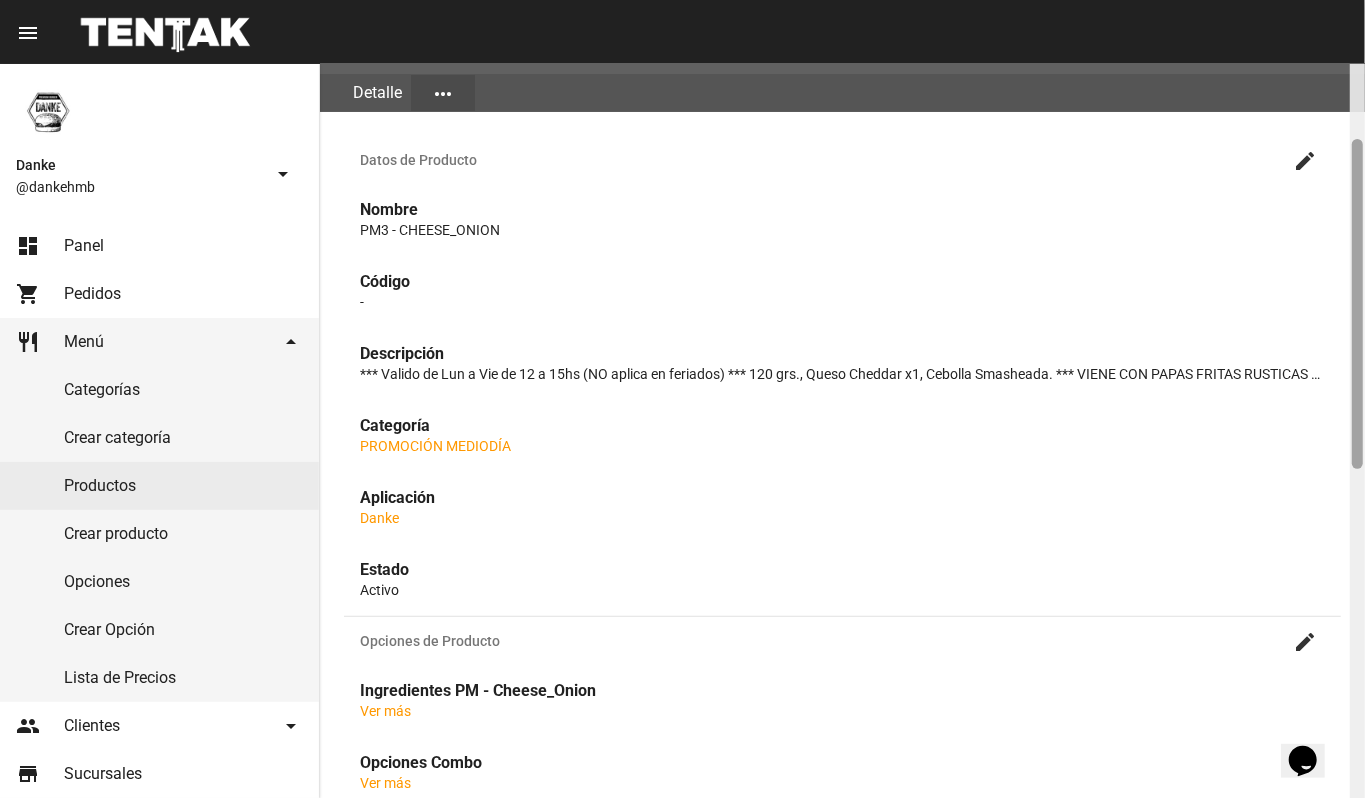 click 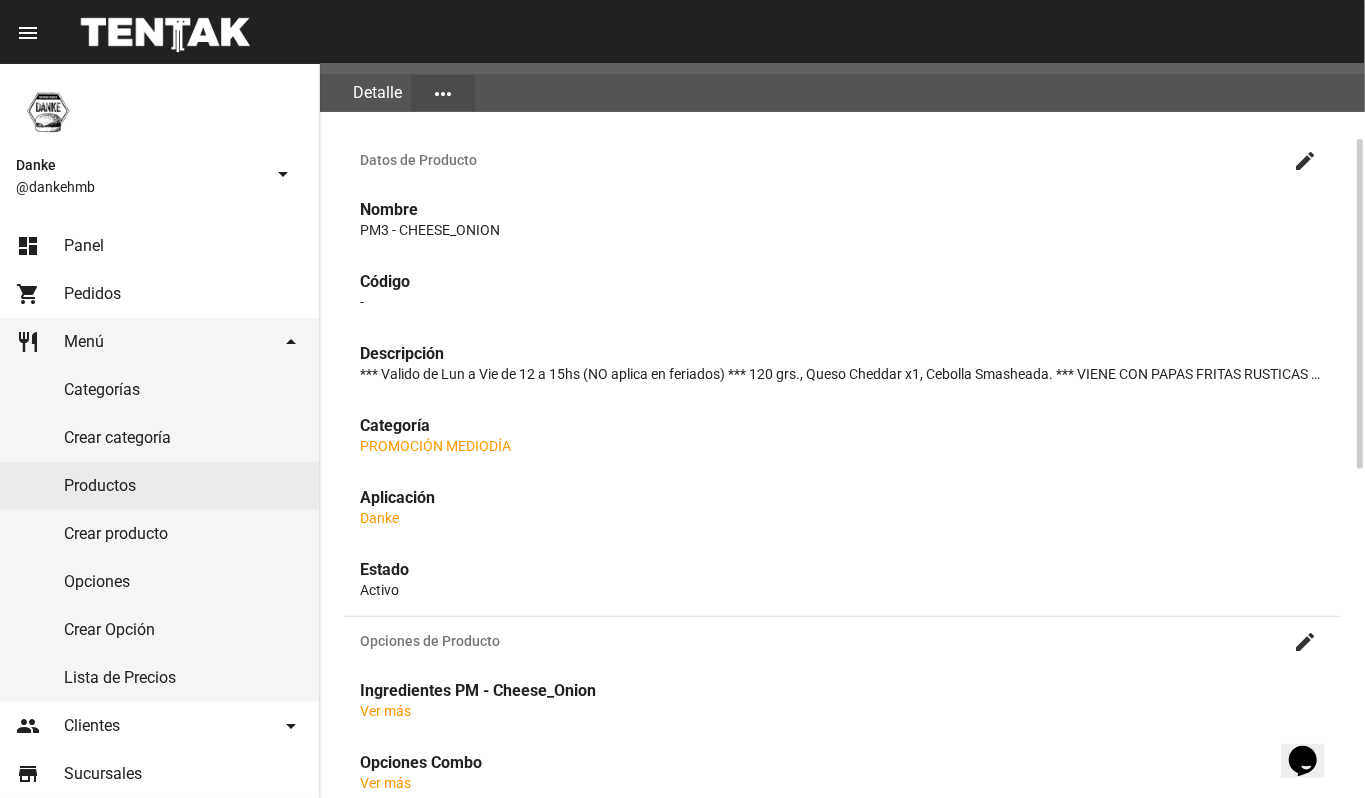 click on "Estado Activo" 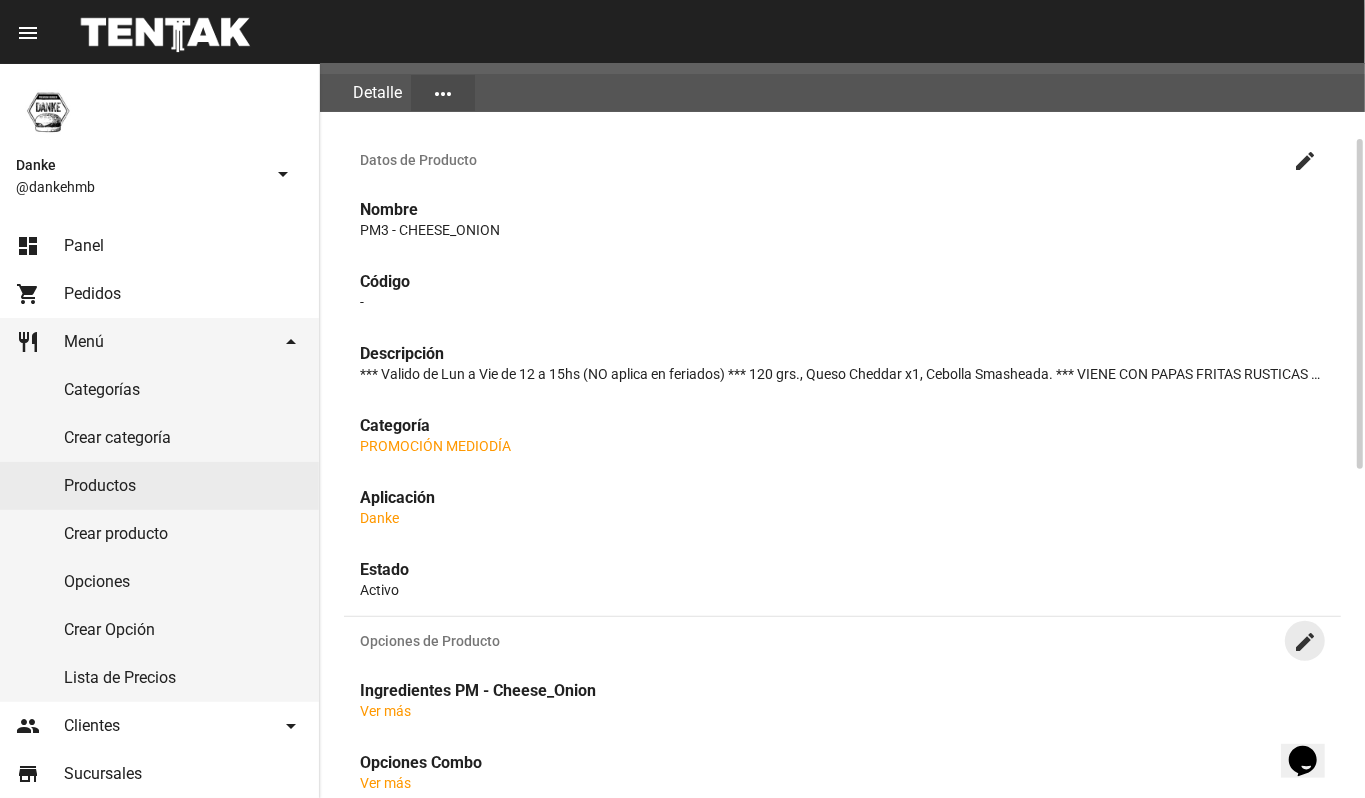 click on "create" 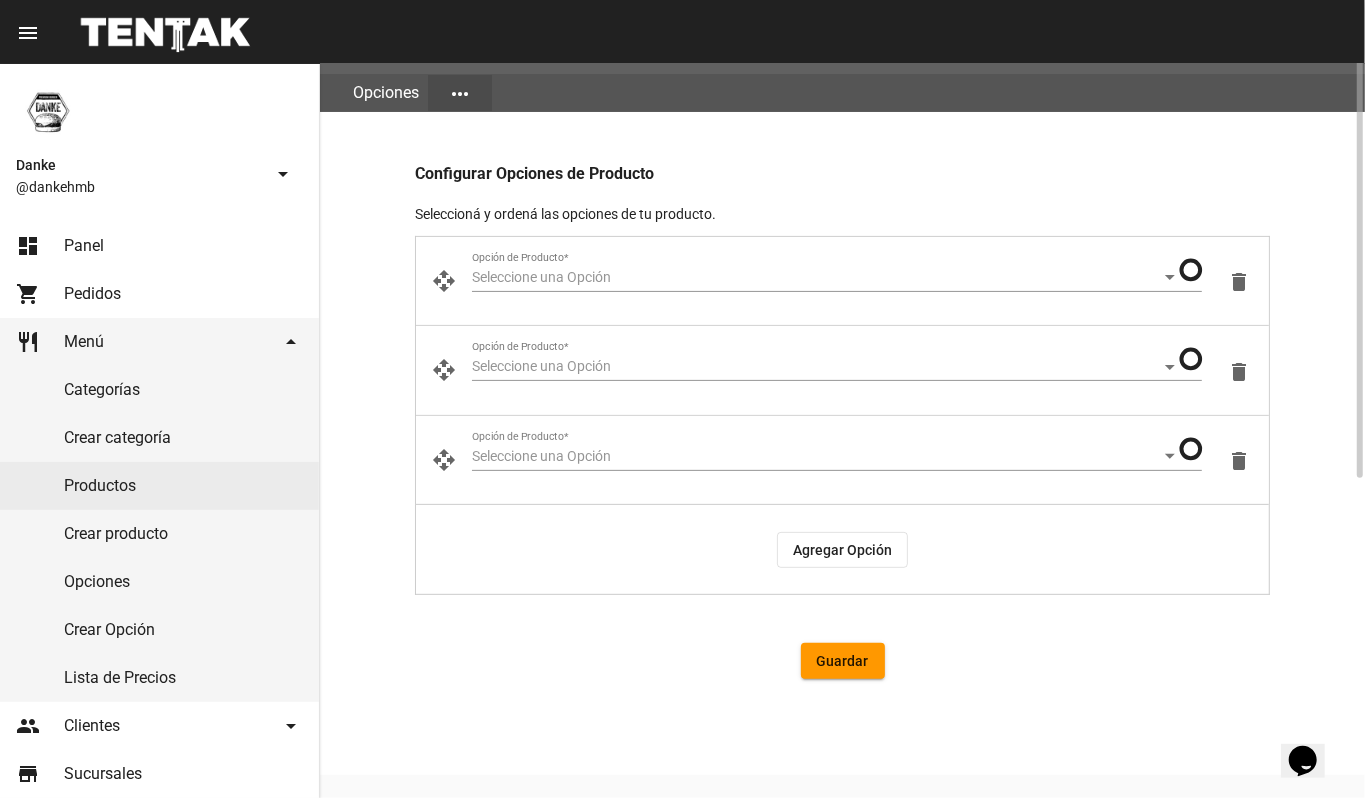 scroll, scrollTop: 0, scrollLeft: 0, axis: both 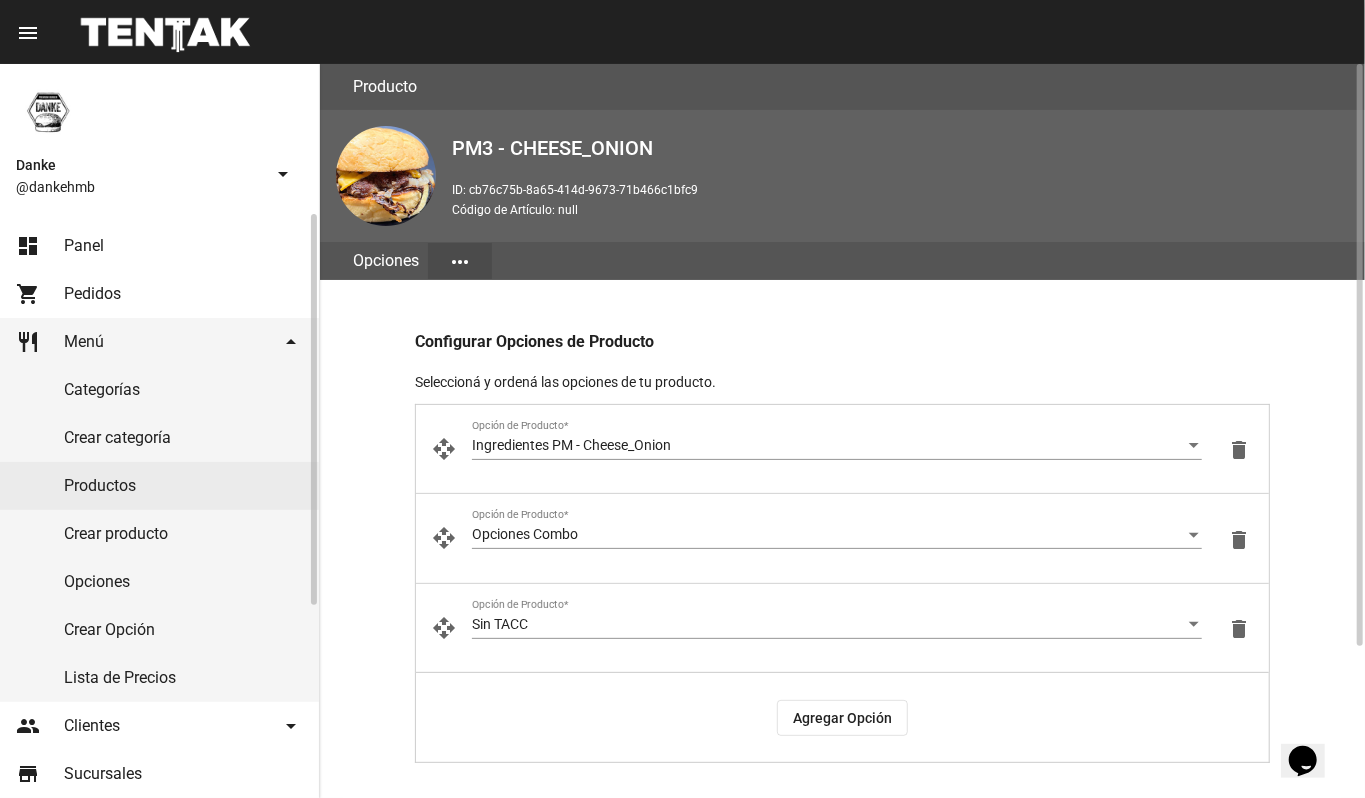click on "Productos" 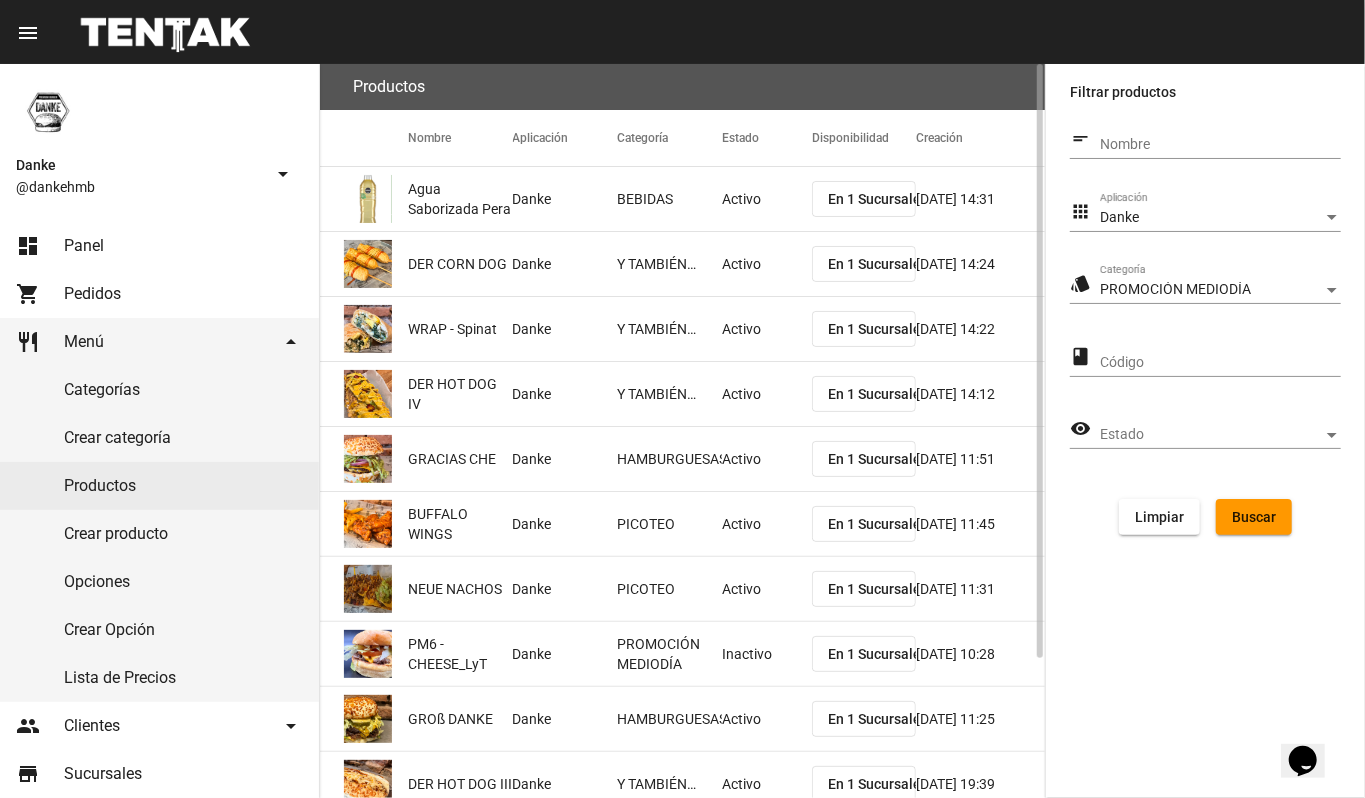 click on "Buscar" 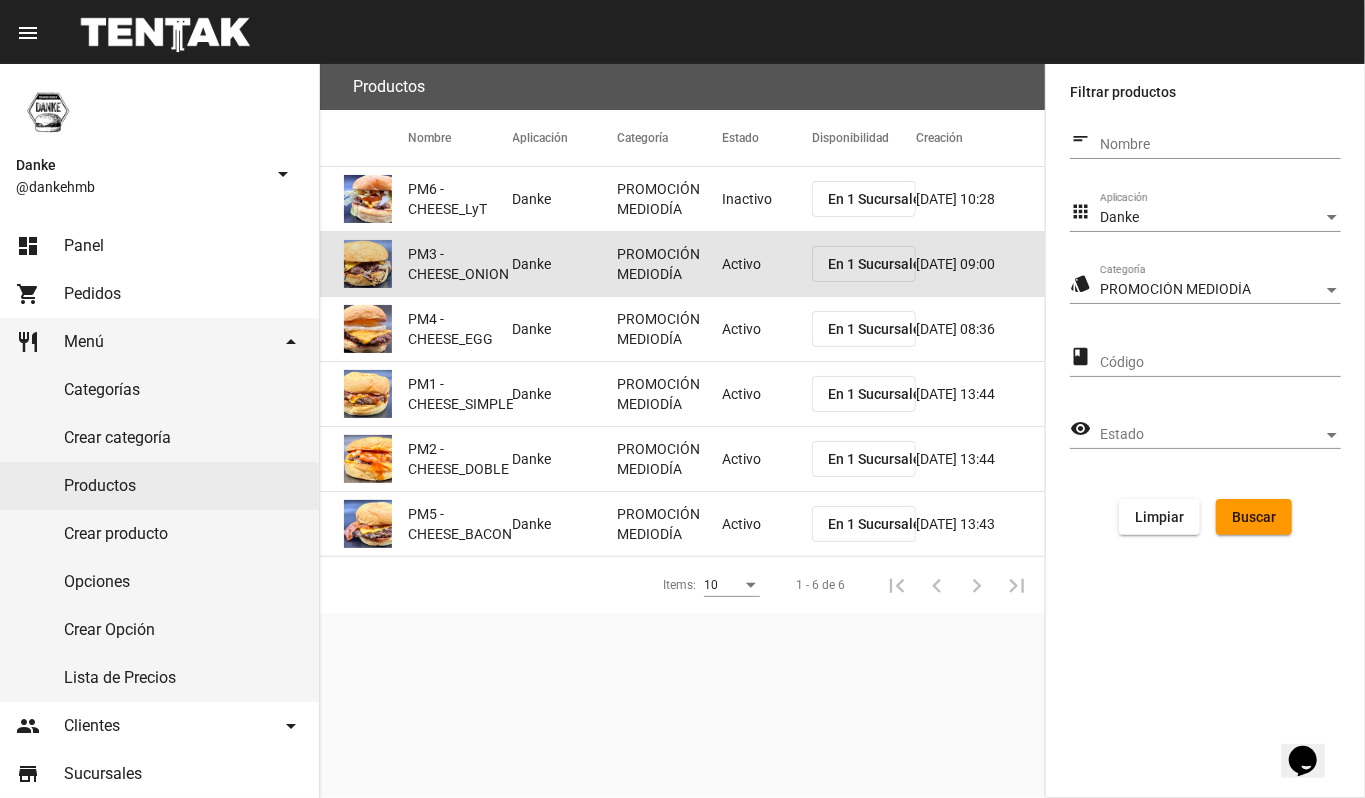 click on "PM3 - CHEESE_ONION" 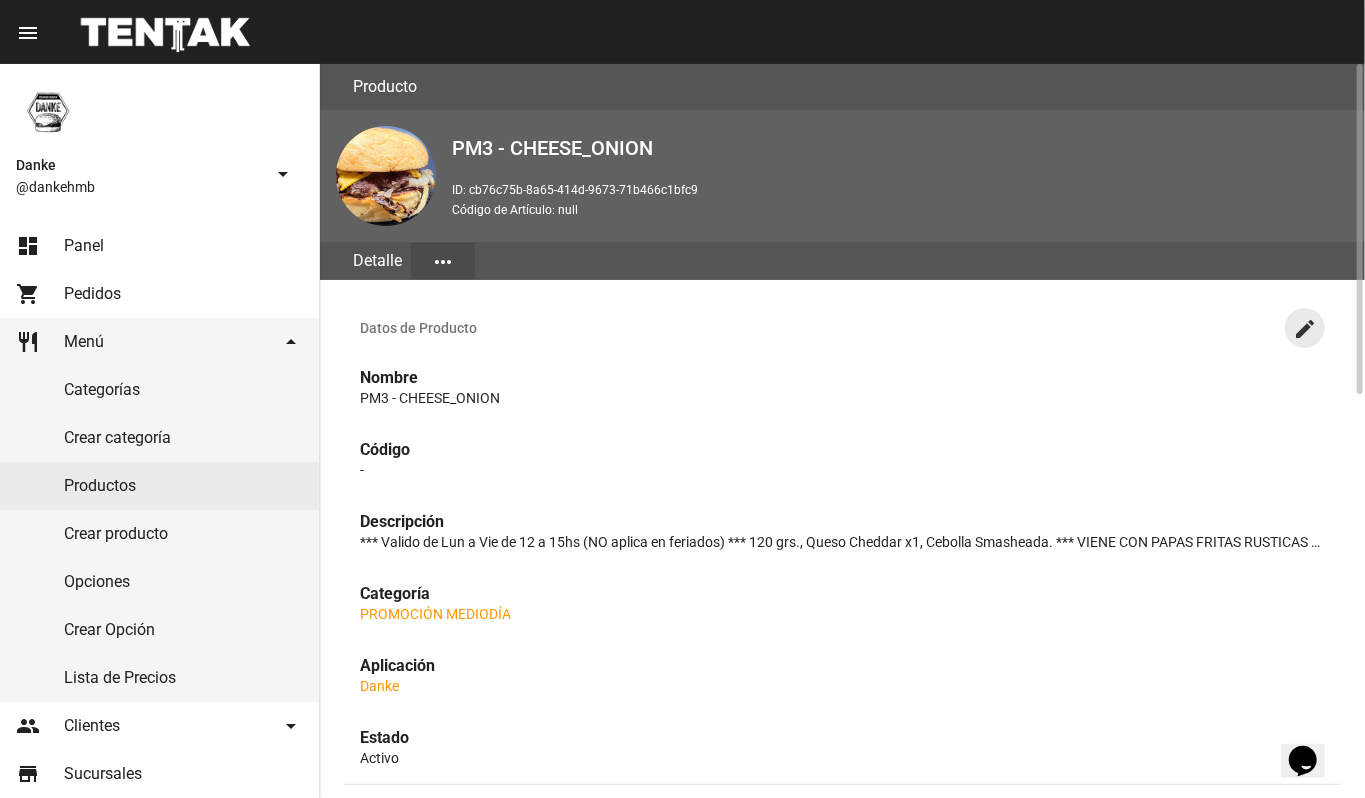 click on "create" 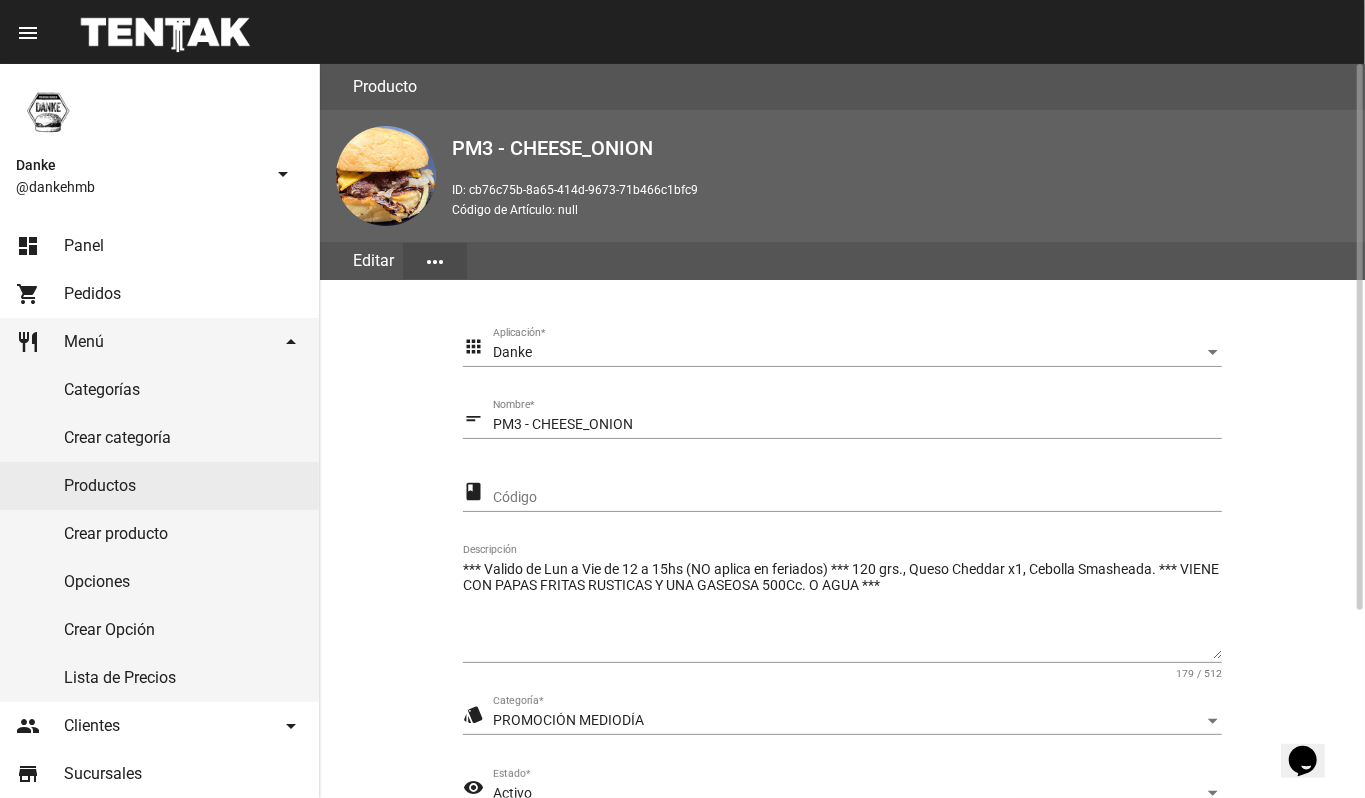 click on "Activo" at bounding box center [848, 794] 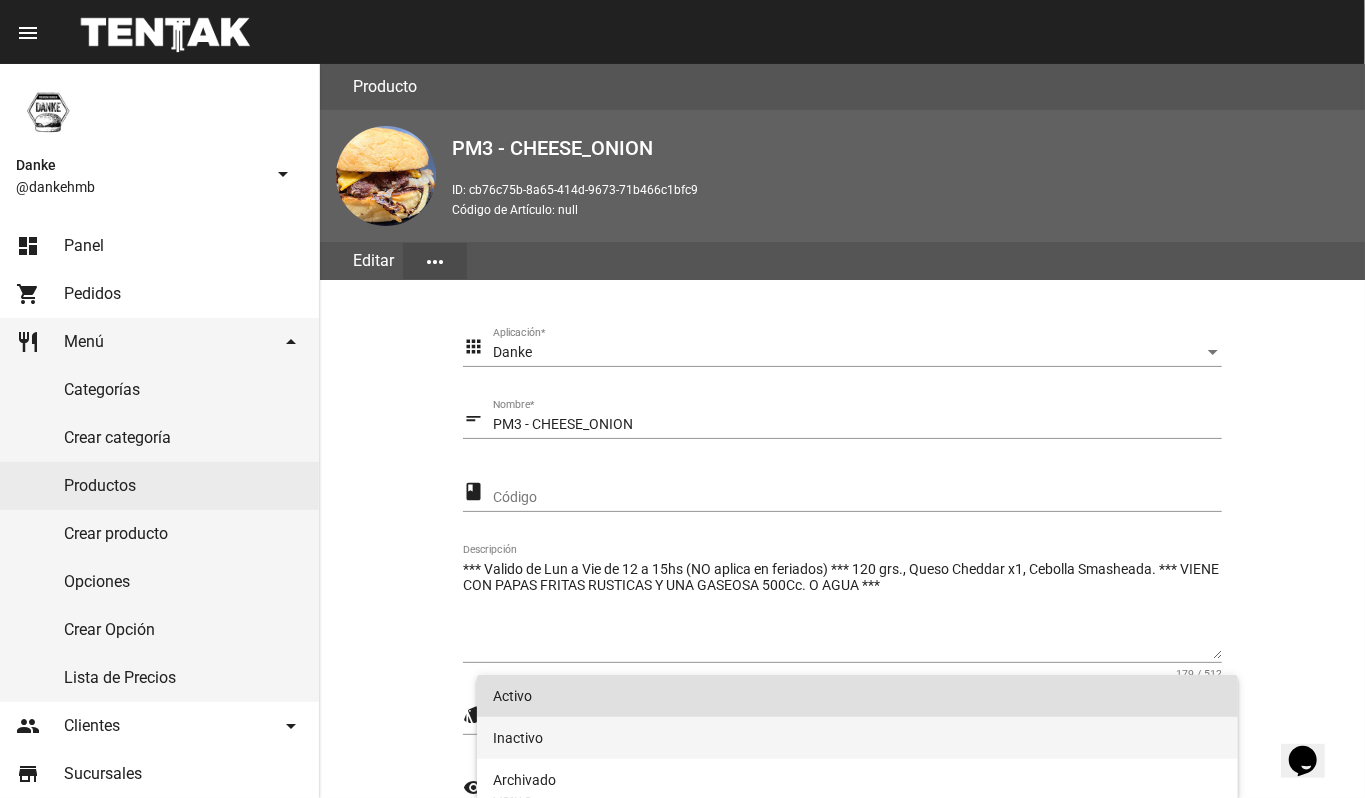 click on "Inactivo" at bounding box center (858, 738) 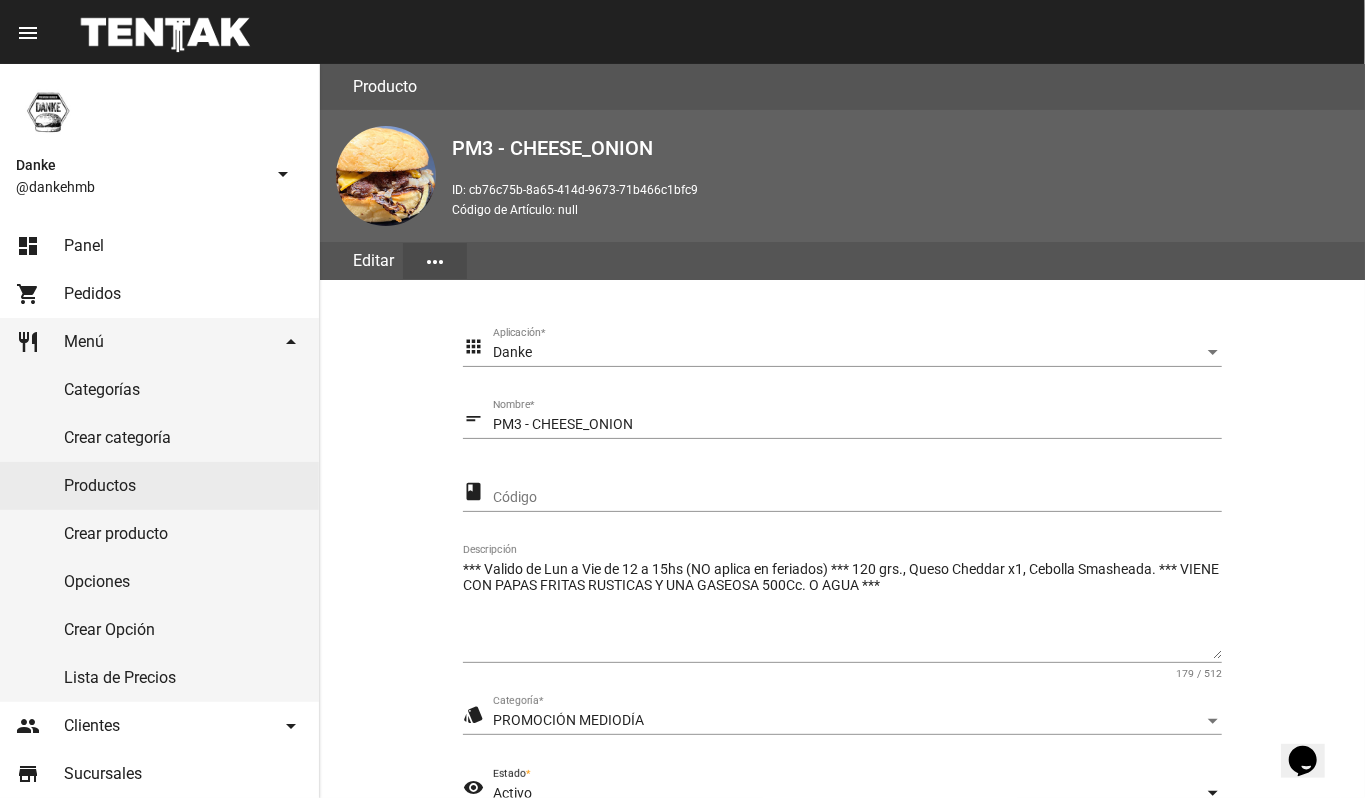 scroll, scrollTop: 2, scrollLeft: 0, axis: vertical 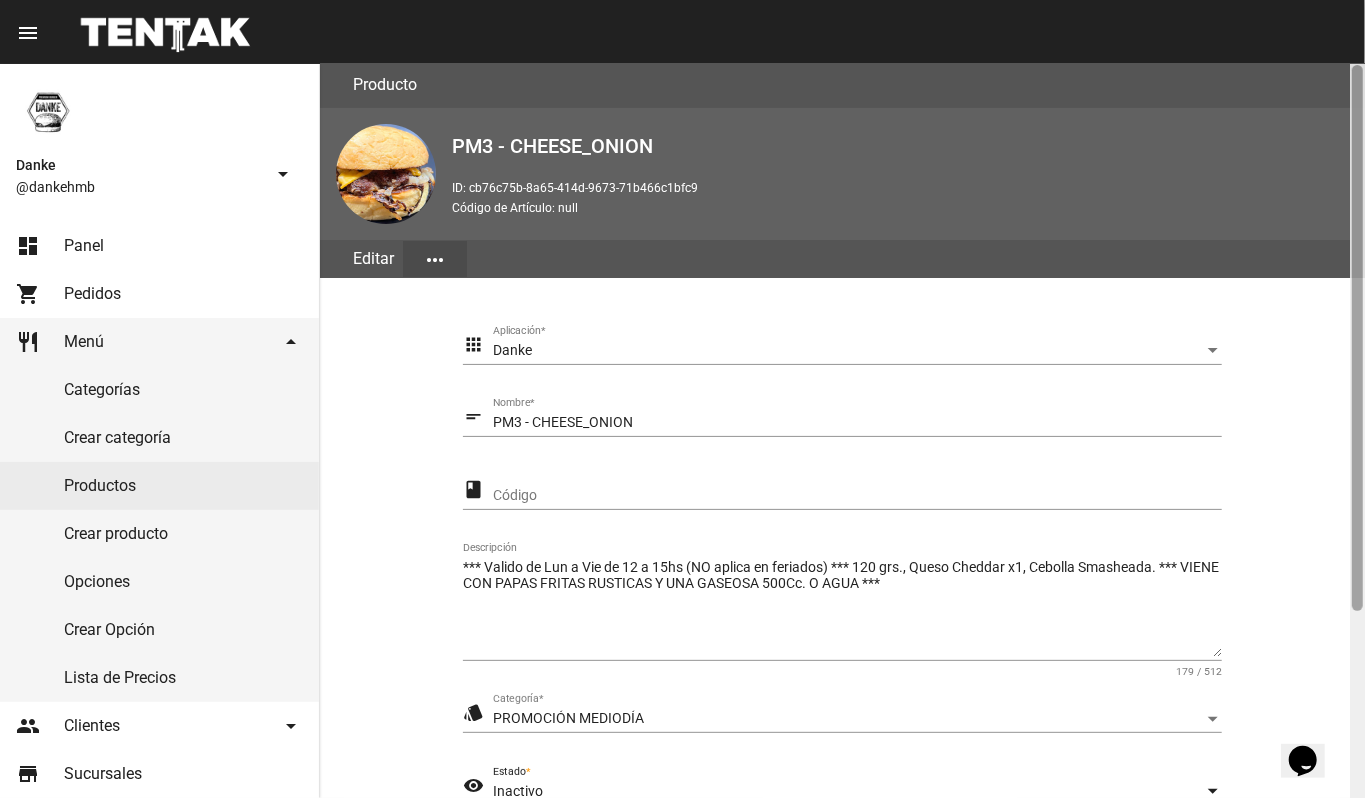 click 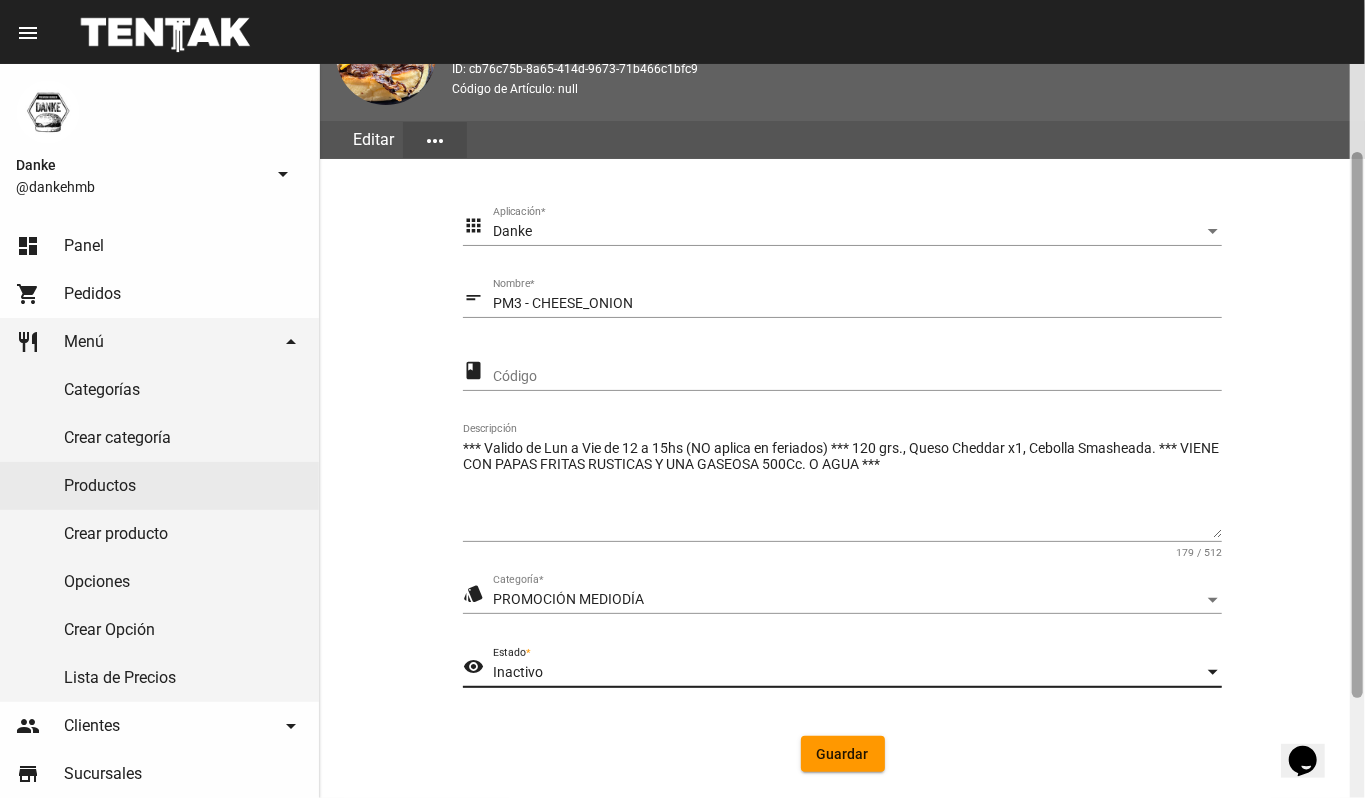 drag, startPoint x: 1360, startPoint y: 205, endPoint x: 1349, endPoint y: 300, distance: 95.63472 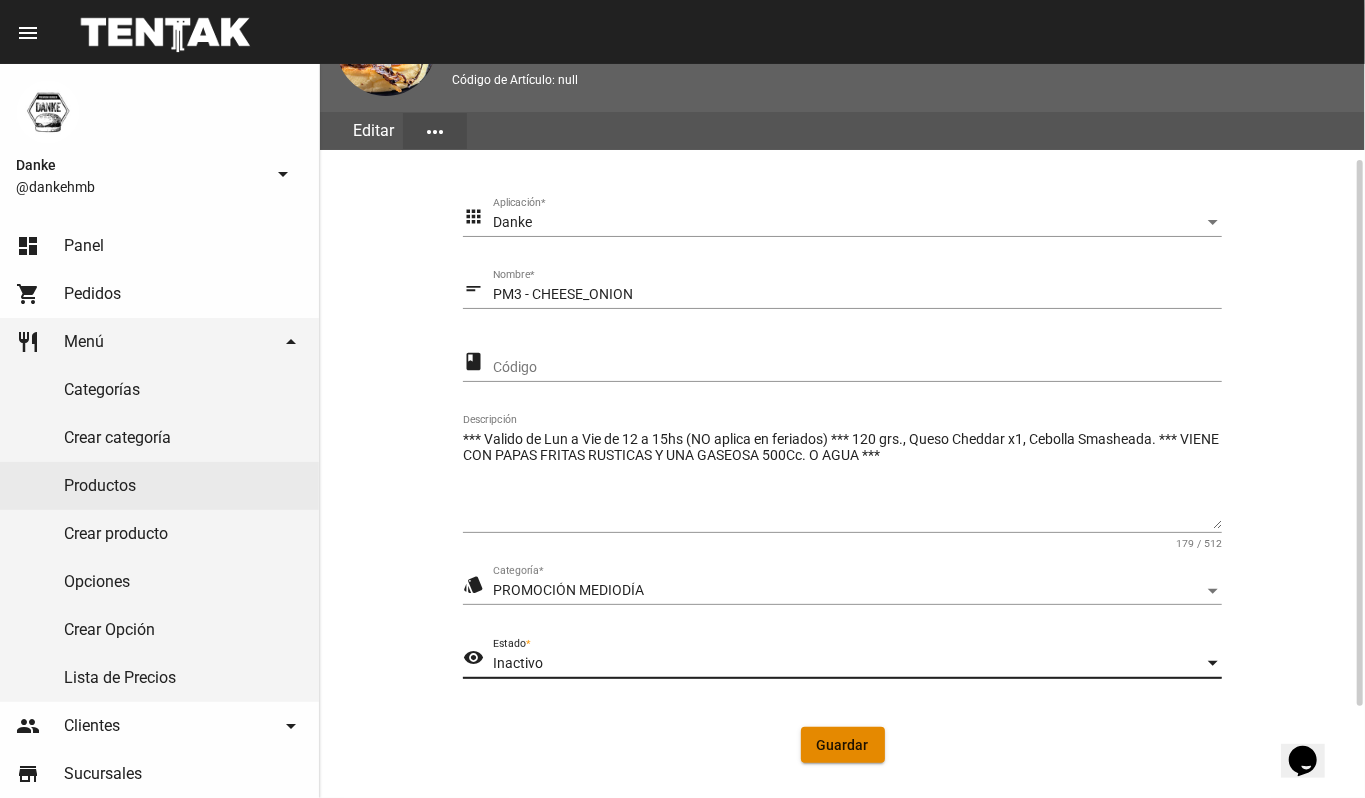 click on "Guardar" 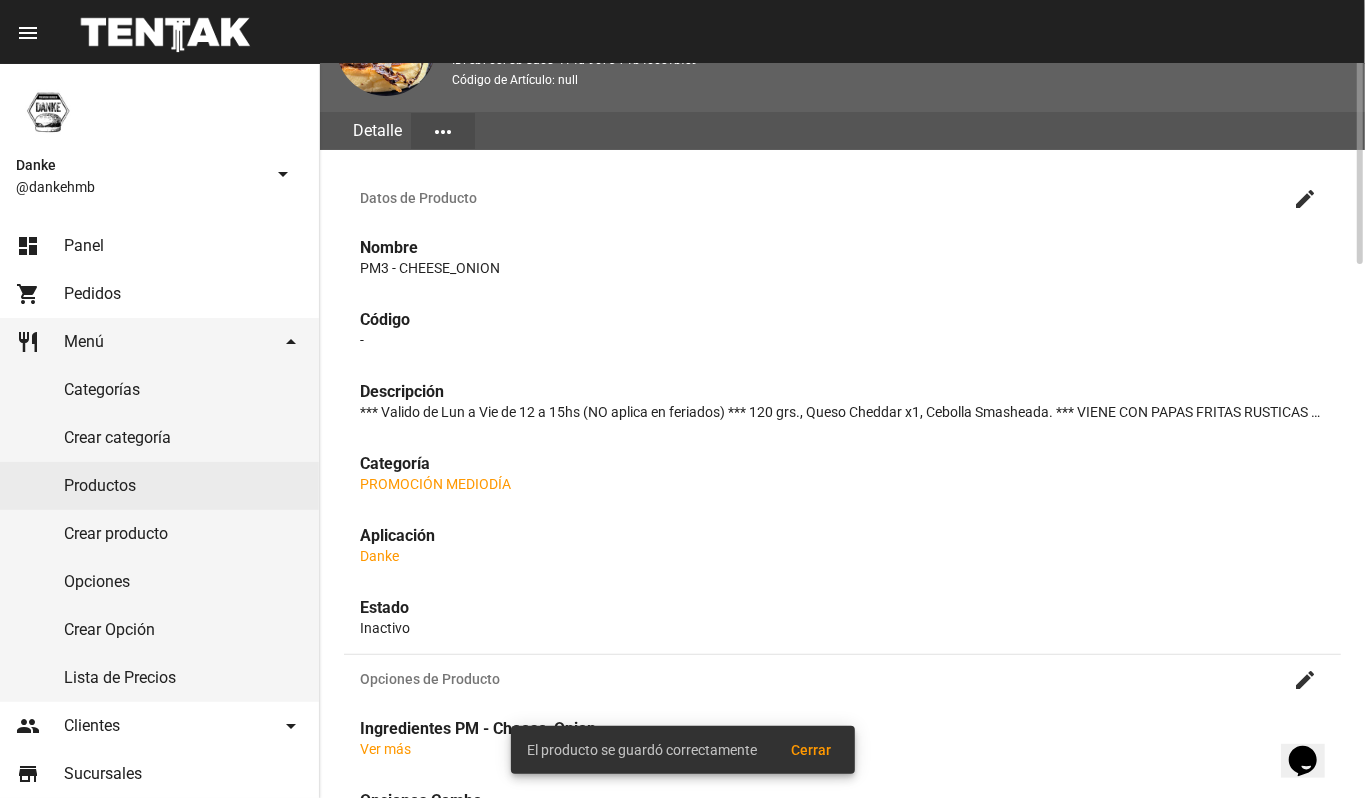 scroll, scrollTop: 0, scrollLeft: 0, axis: both 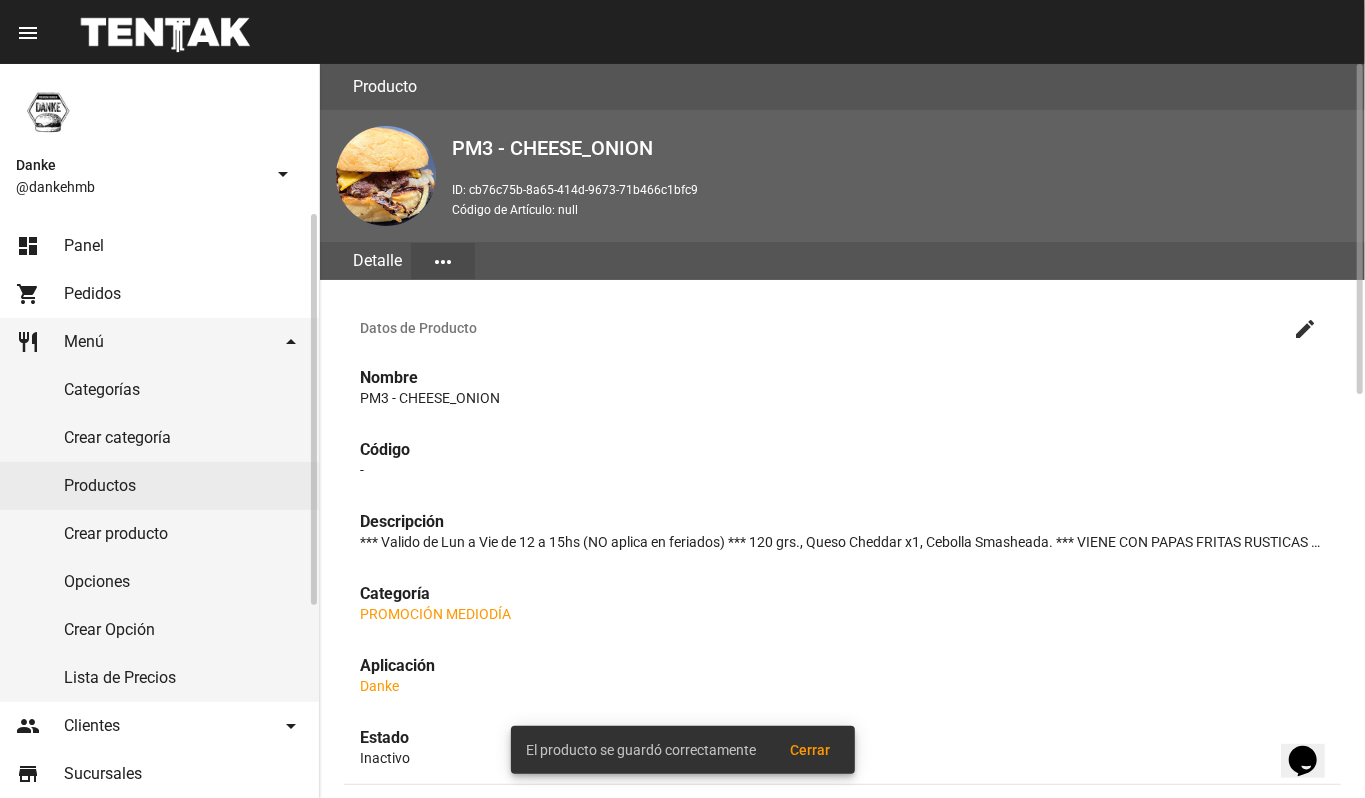 click on "Productos" 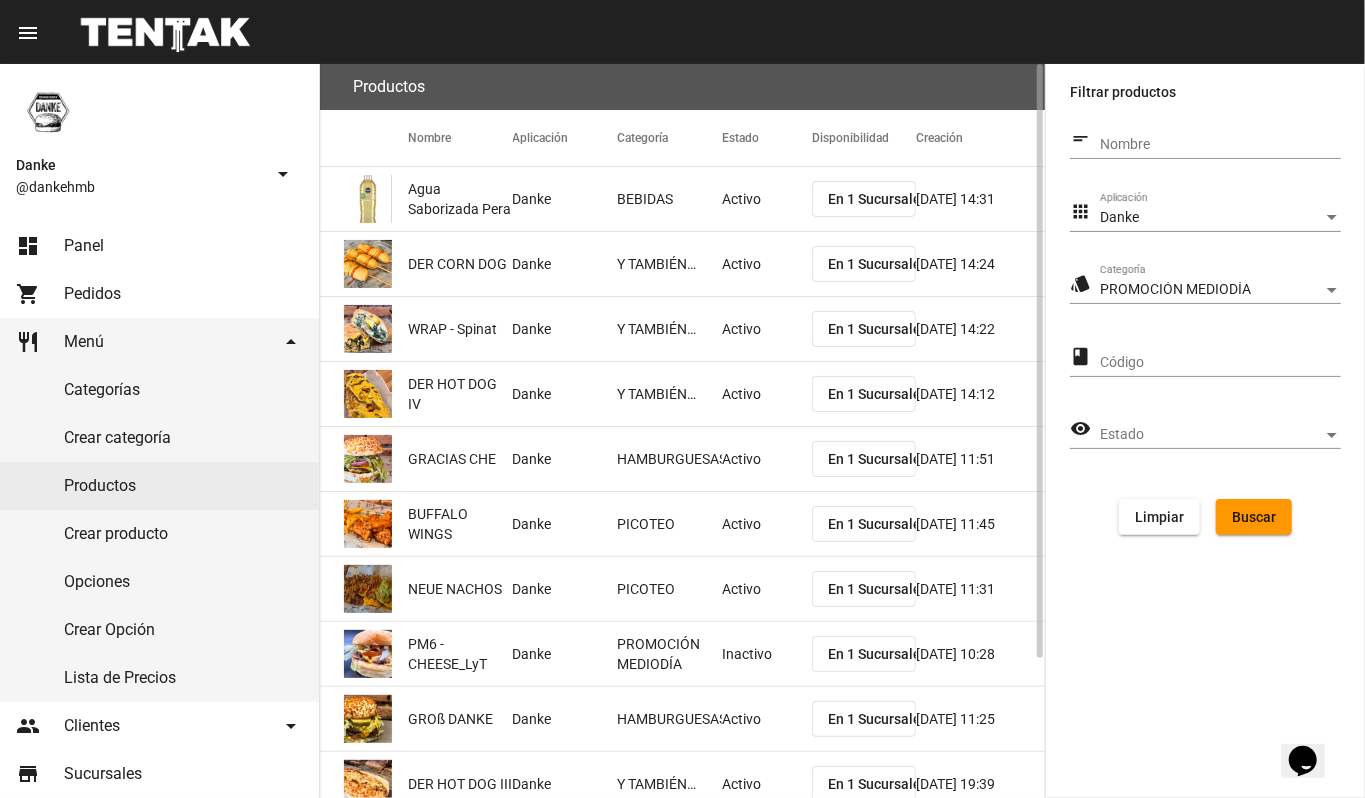 click on "Buscar" 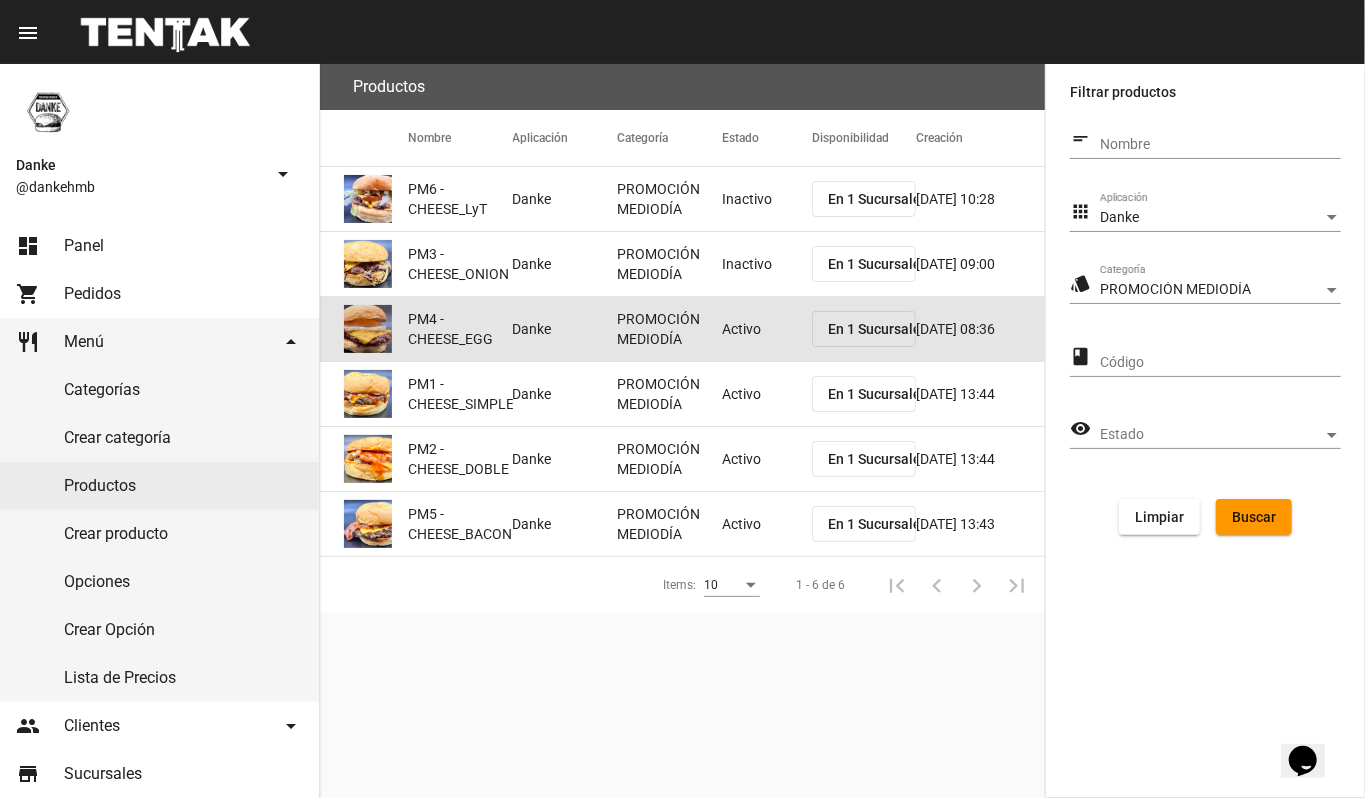 click on "PM4 - CHEESE_EGG" 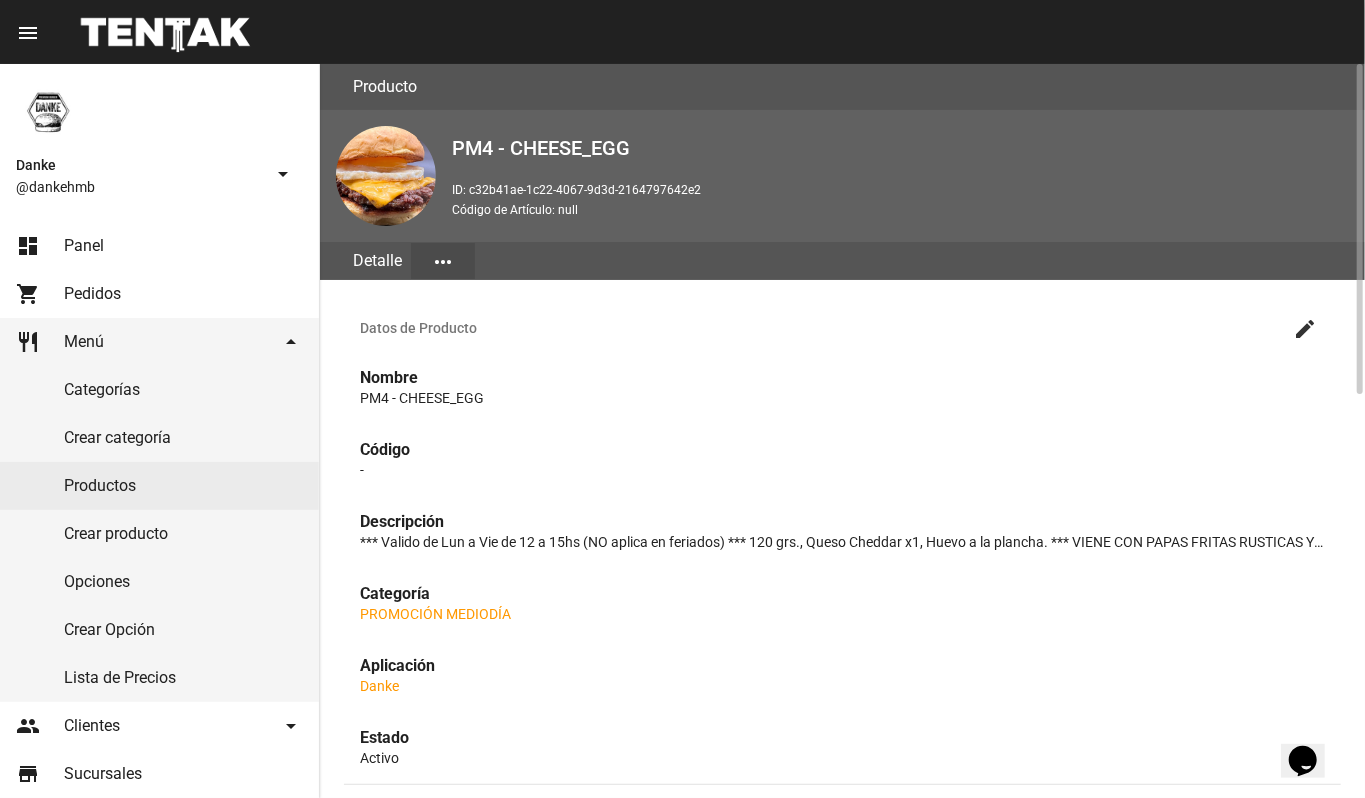 click on "create" 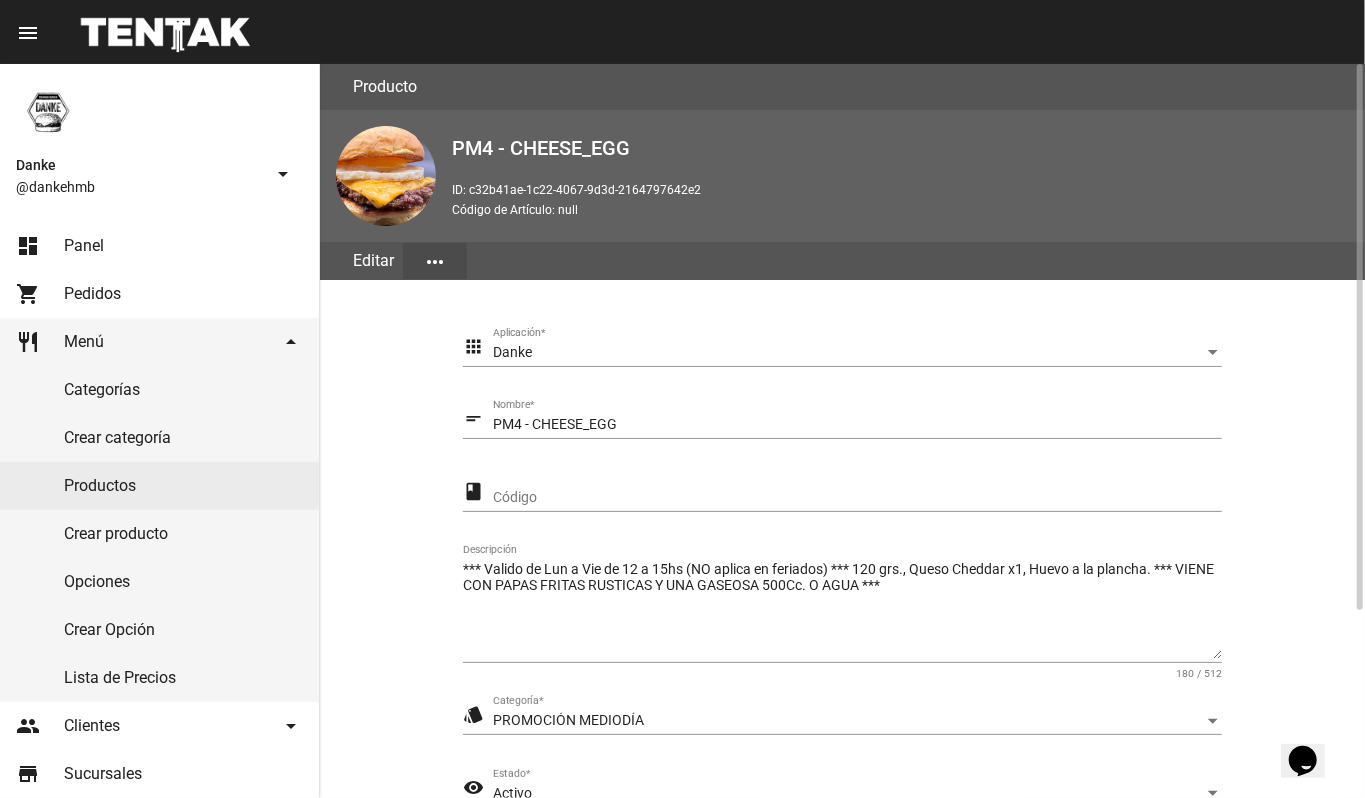 click on "Activo" at bounding box center [848, 794] 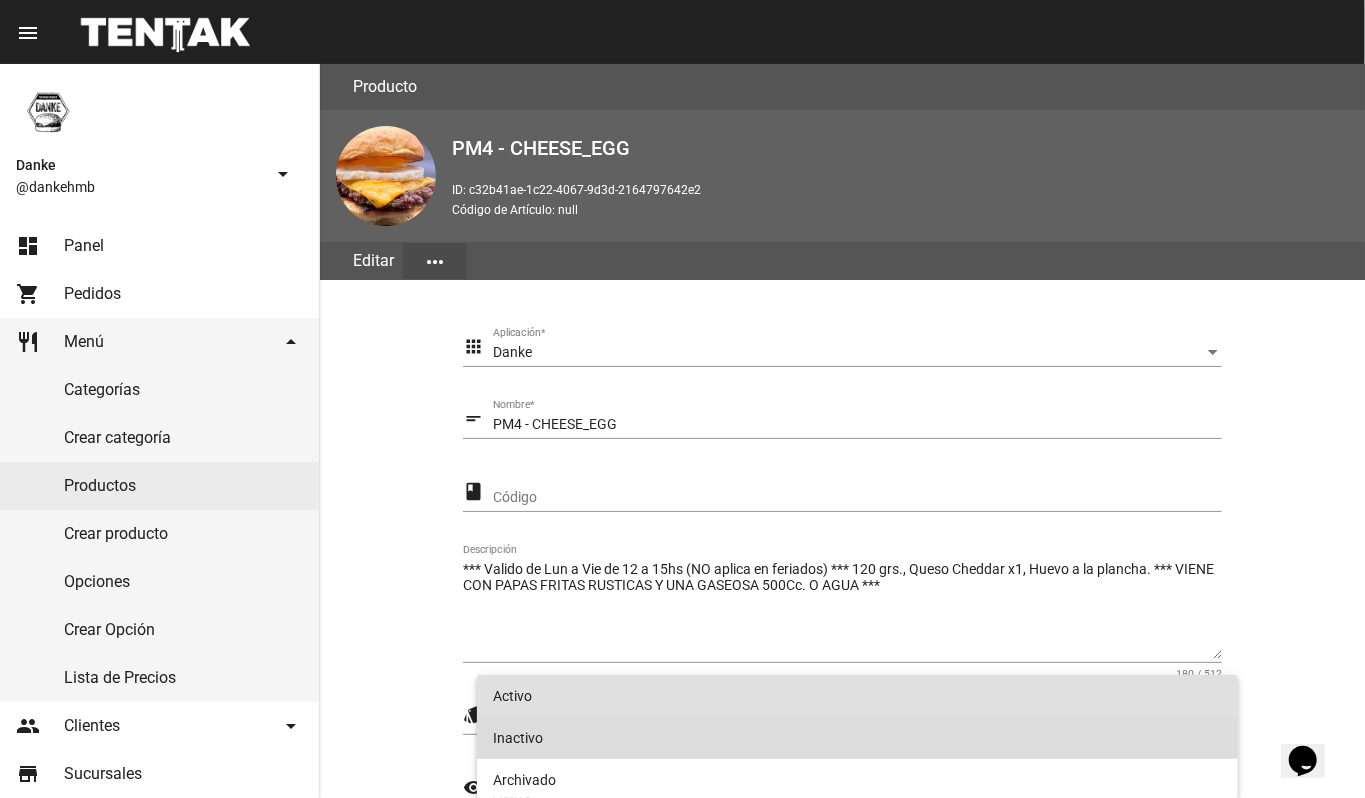 click on "Inactivo" at bounding box center [858, 738] 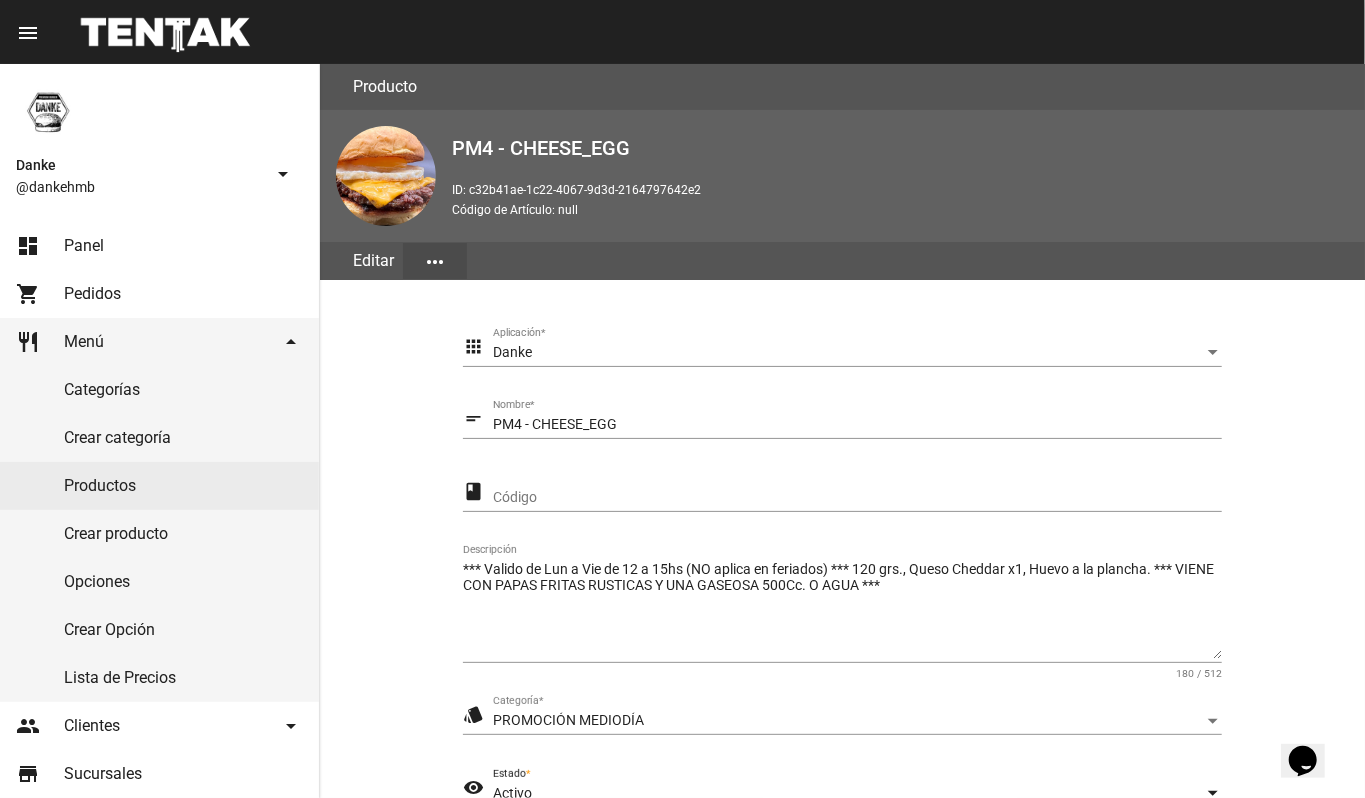 scroll, scrollTop: 2, scrollLeft: 0, axis: vertical 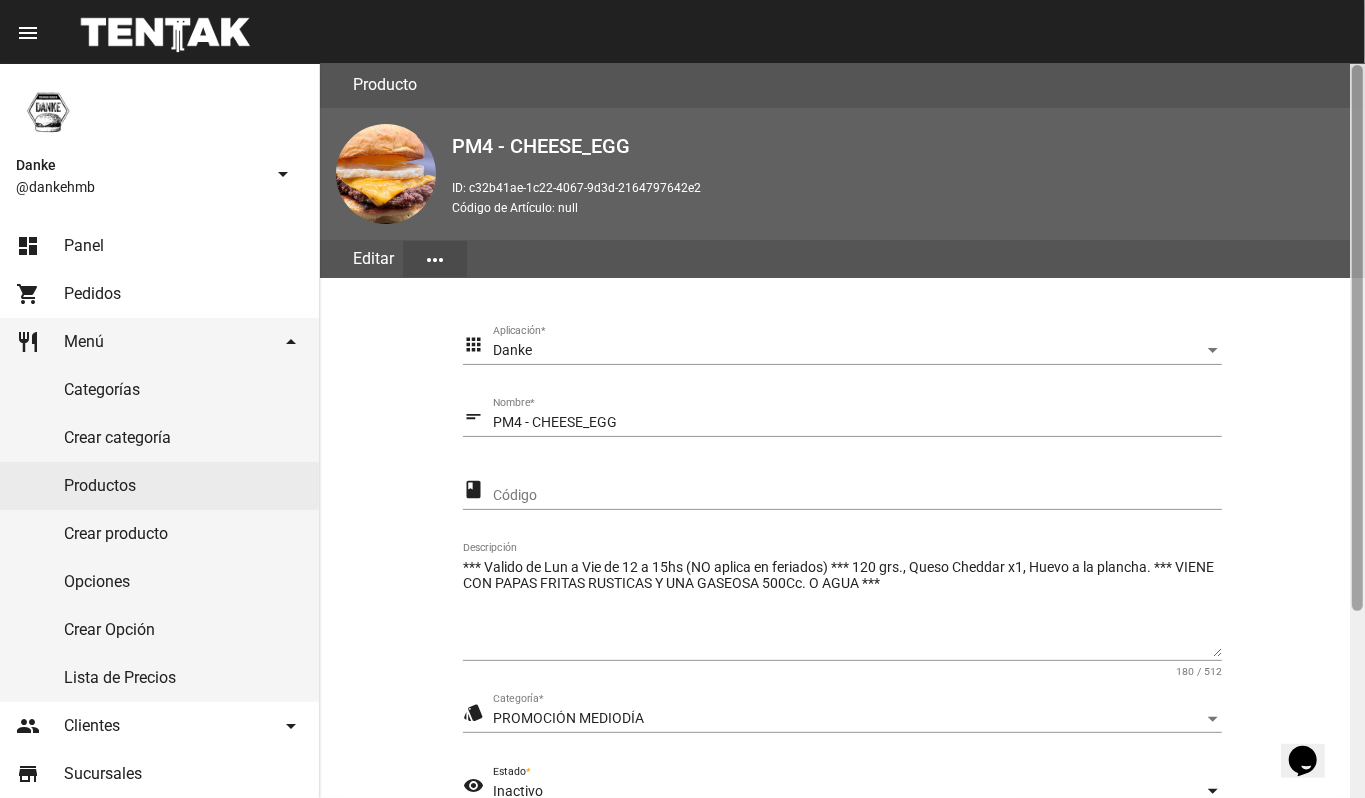 click 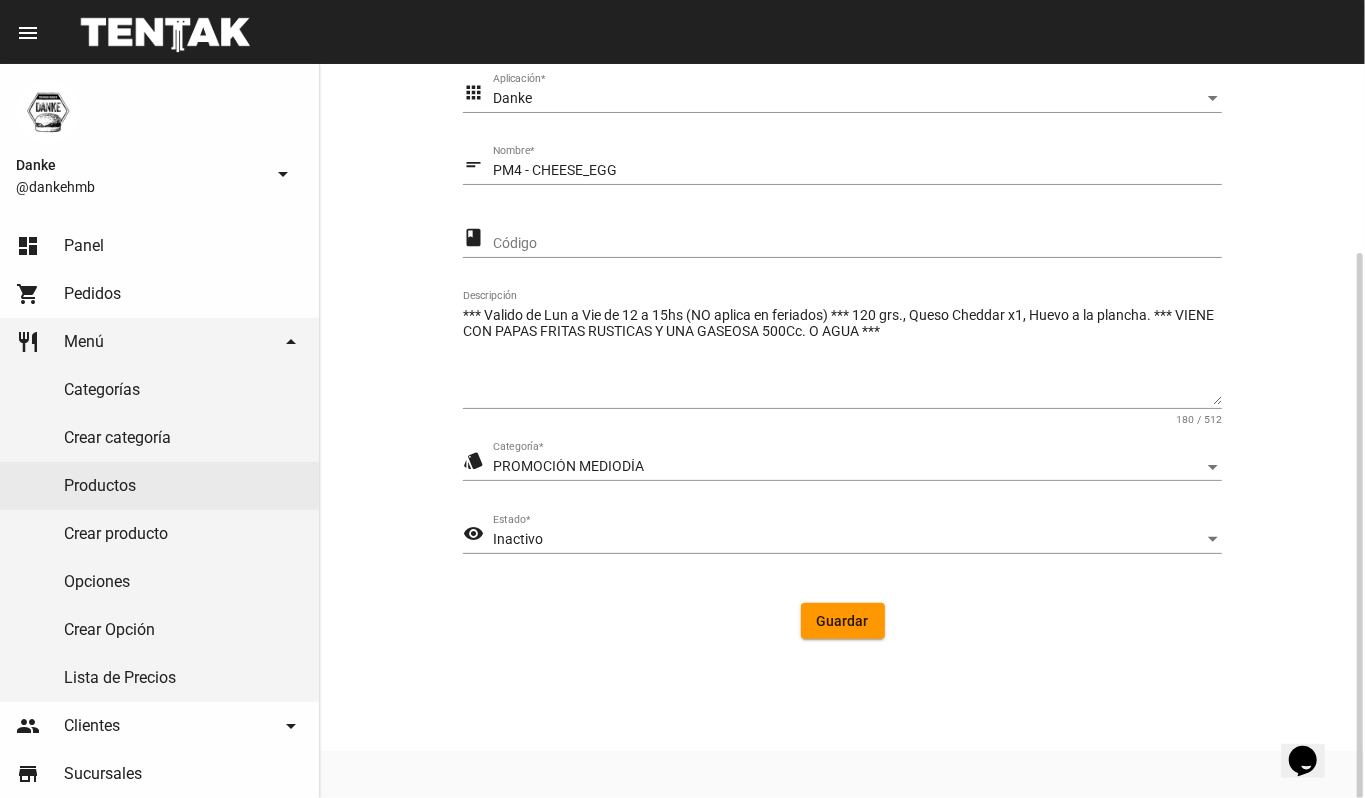 click on "Guardar" 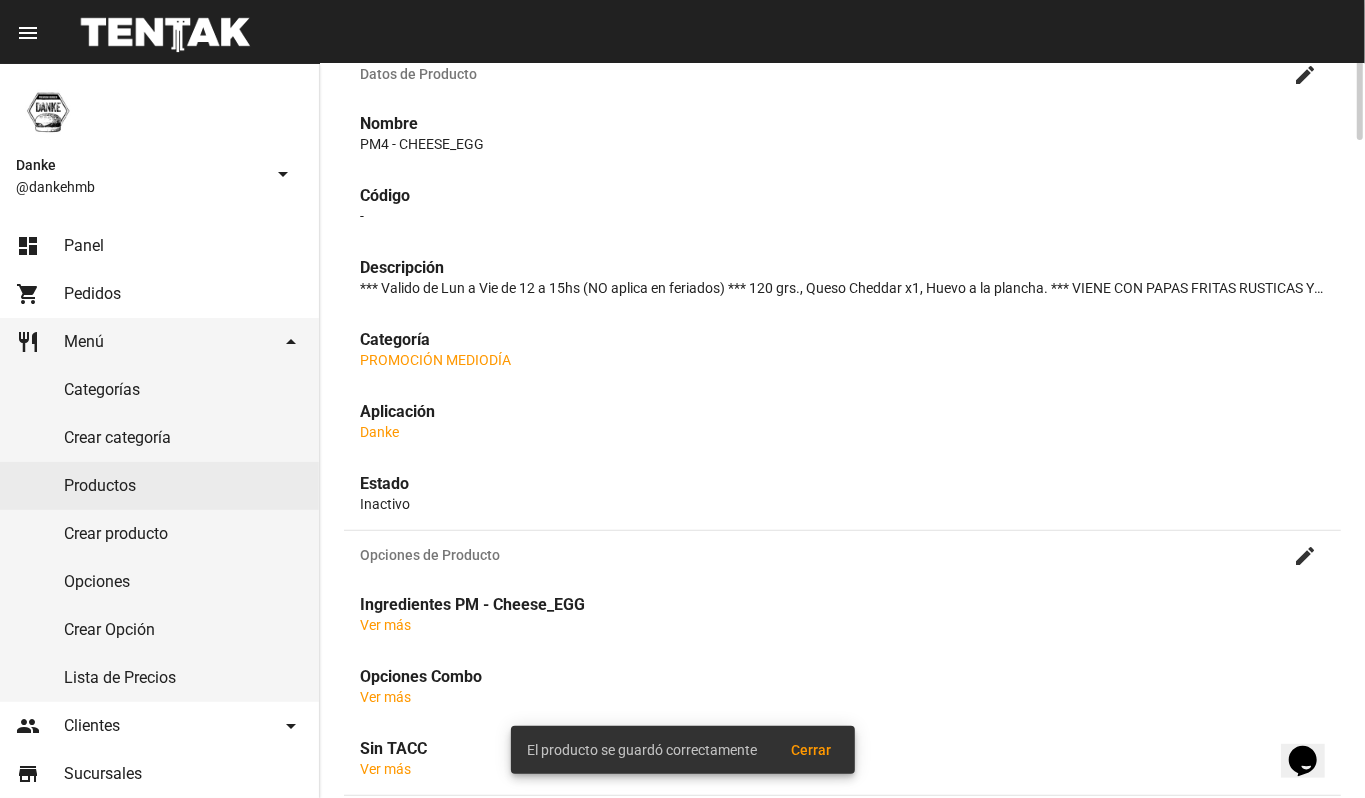 scroll, scrollTop: 0, scrollLeft: 0, axis: both 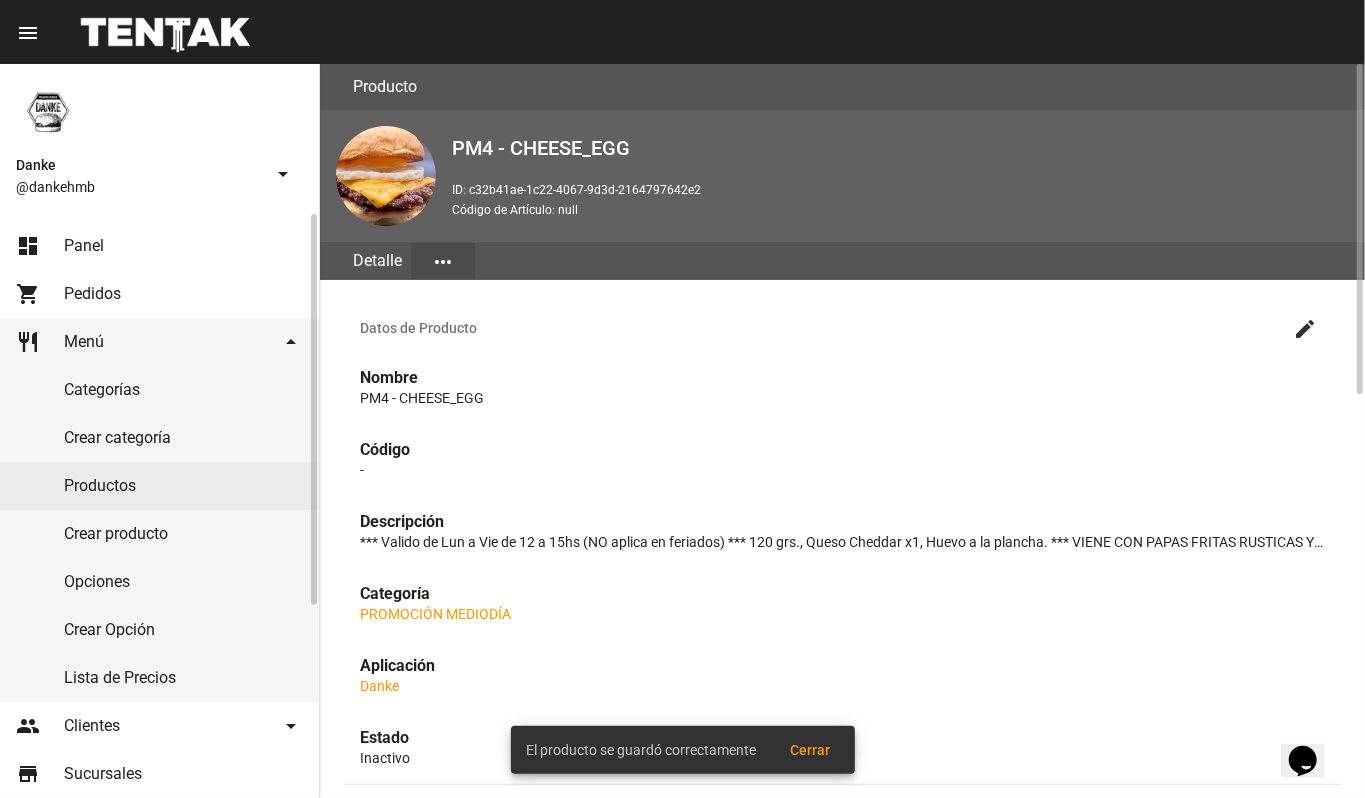 click on "Productos" 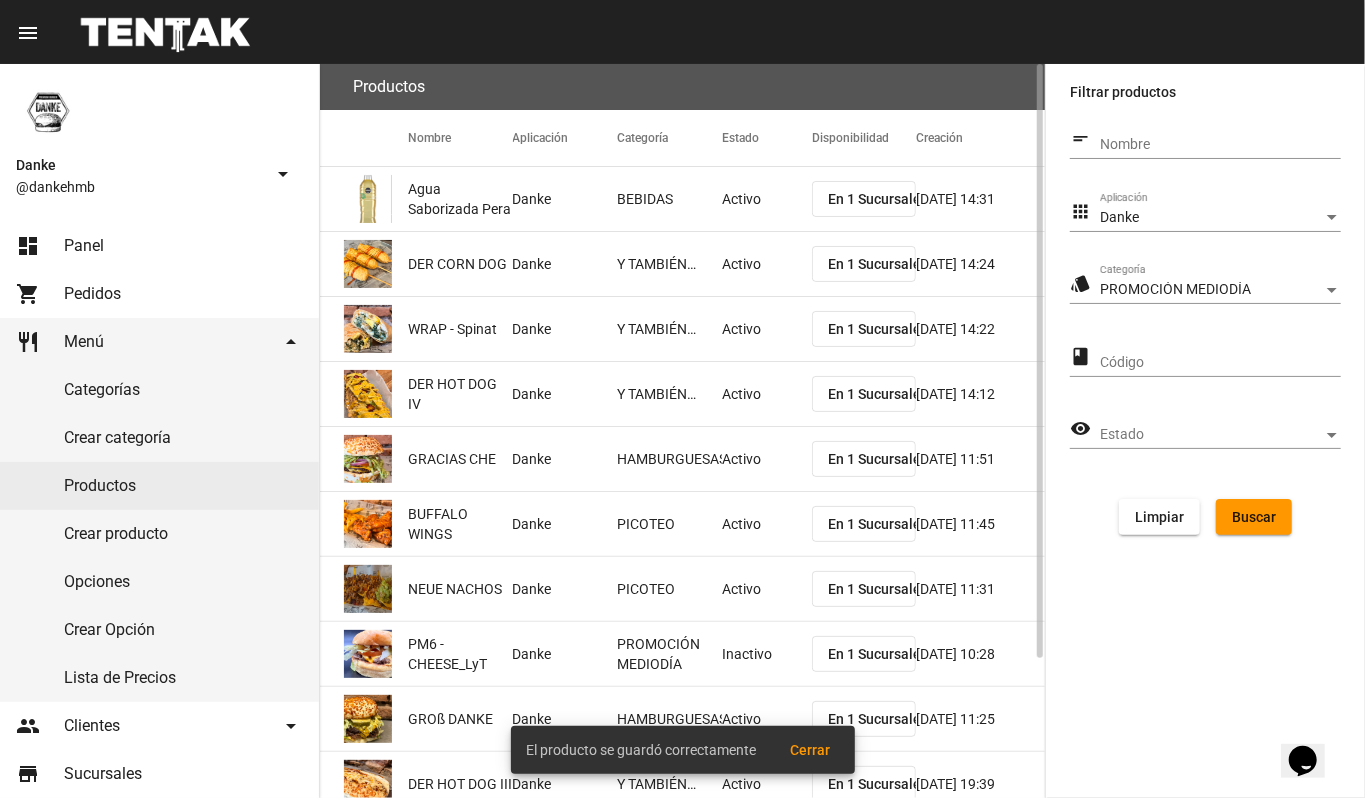 click on "Buscar" 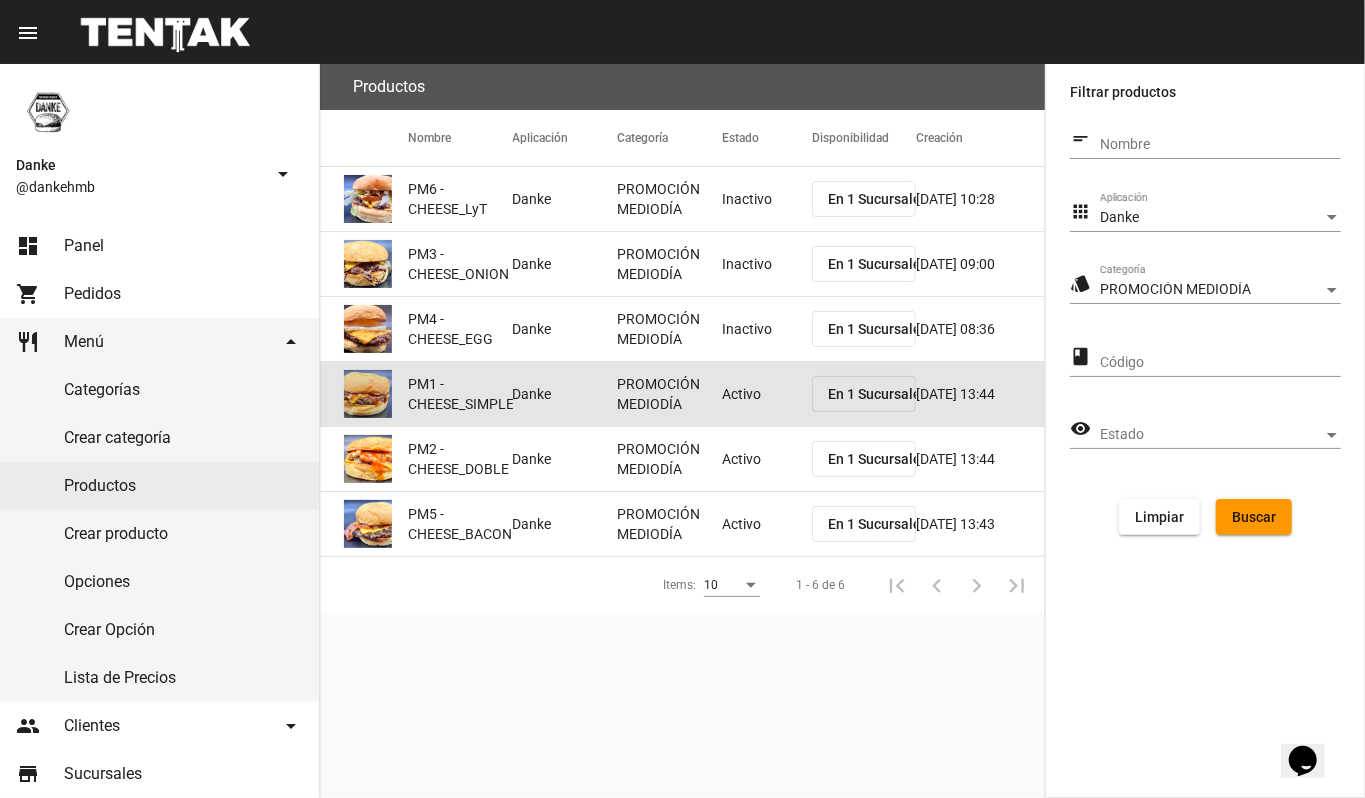 click on "PM1 - CHEESE_SIMPLE" 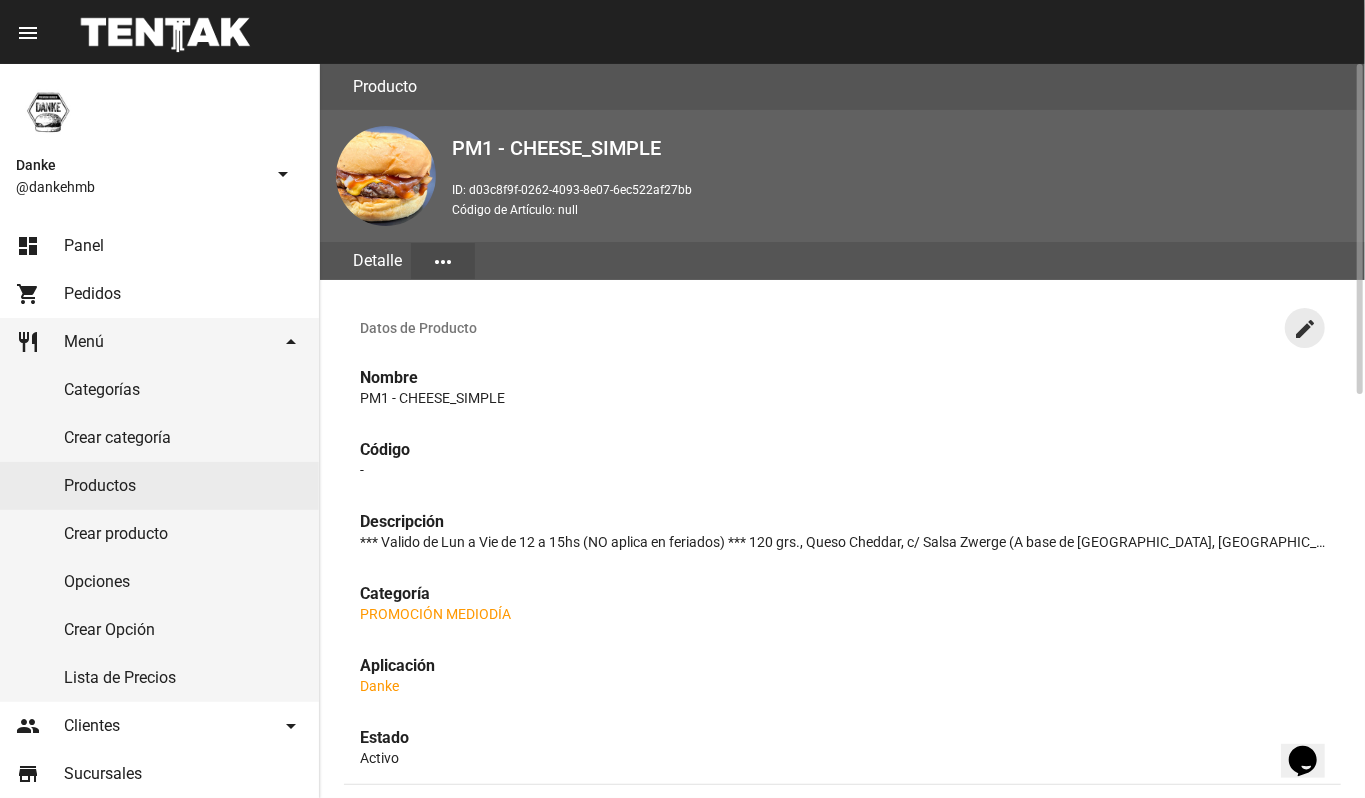 click on "create" 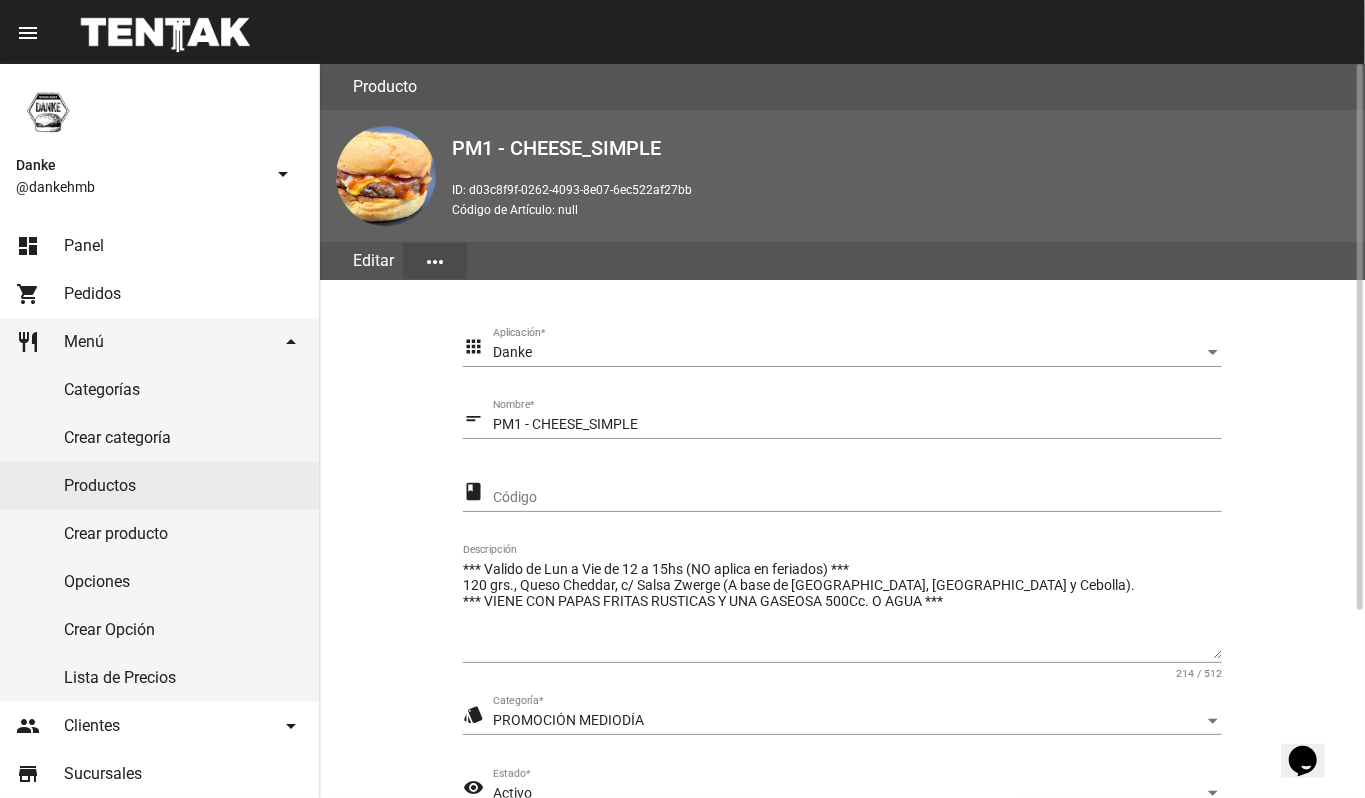 click on "Activo" at bounding box center [848, 794] 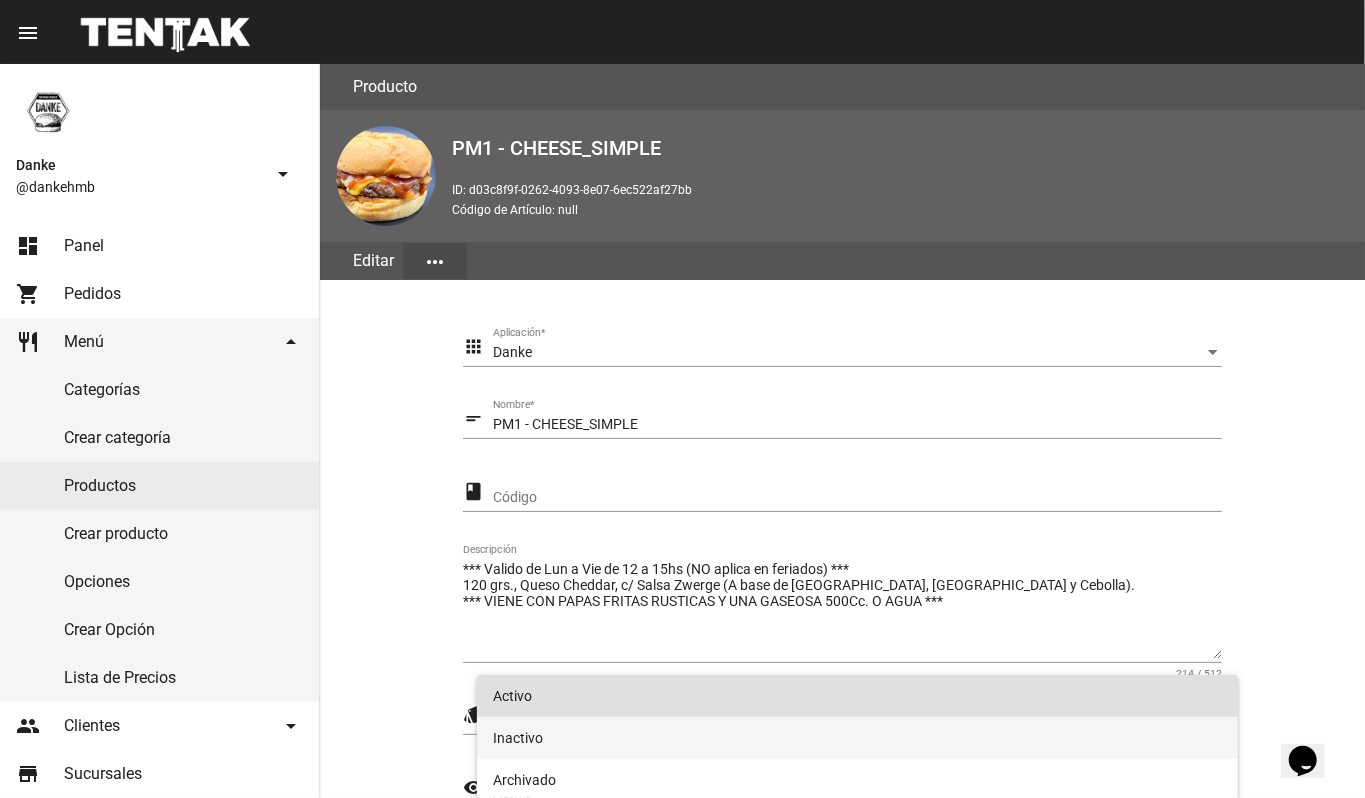 click on "Inactivo" at bounding box center (858, 738) 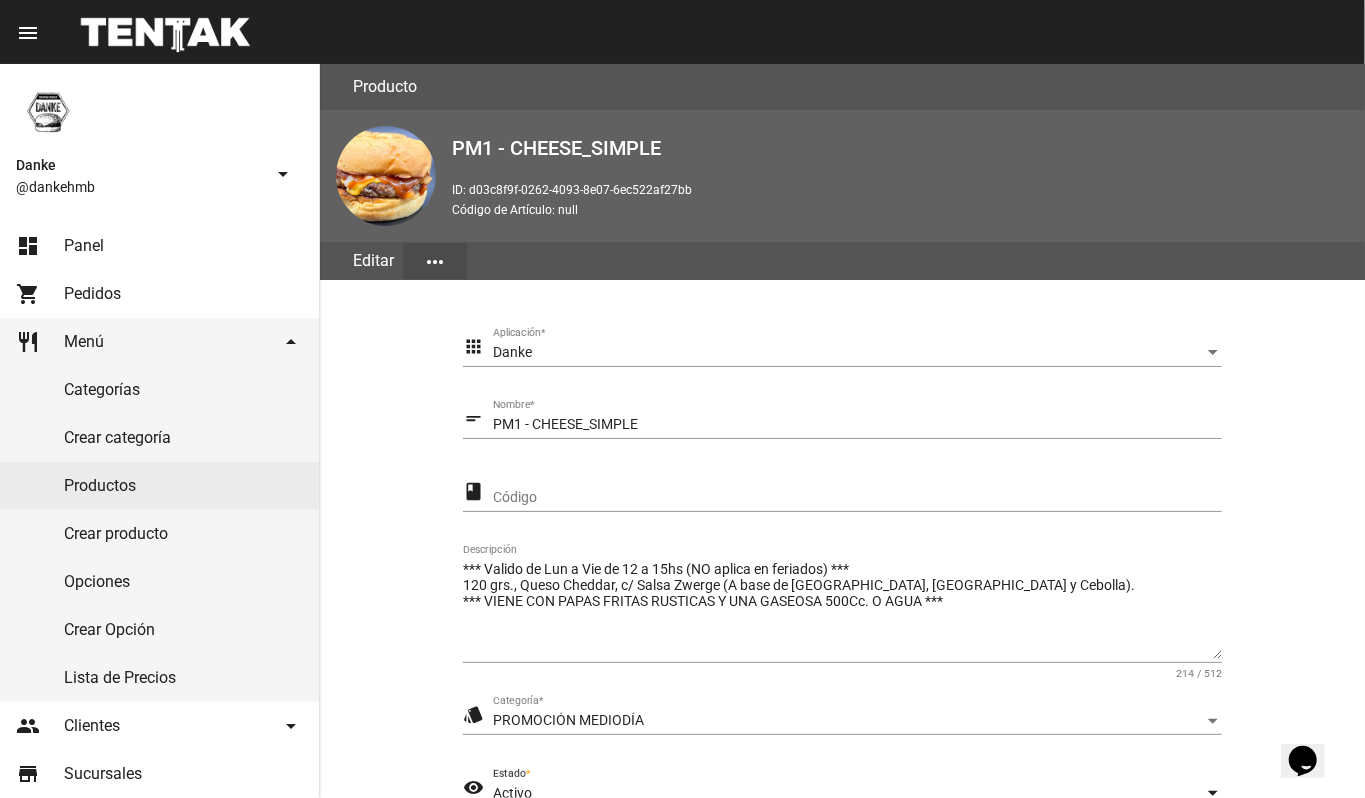 scroll, scrollTop: 2, scrollLeft: 0, axis: vertical 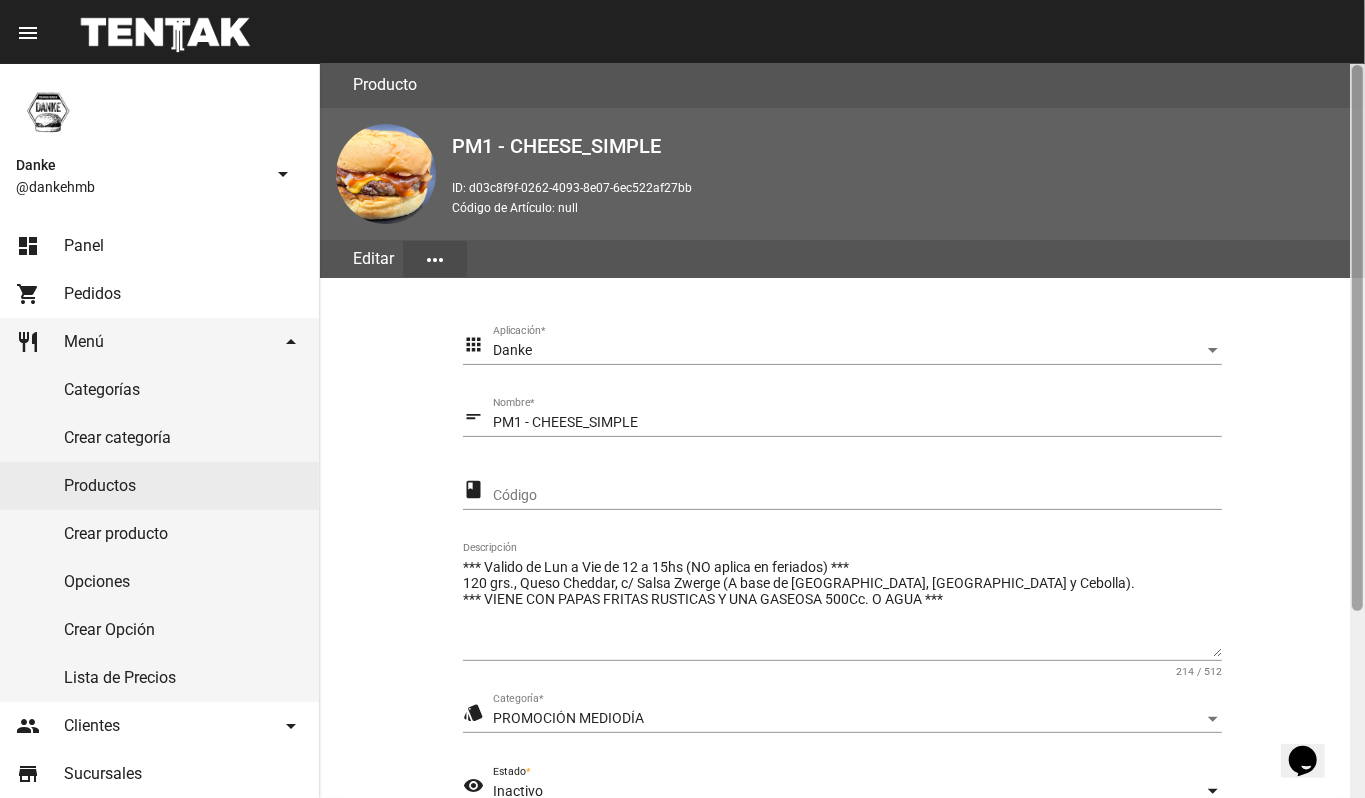 click 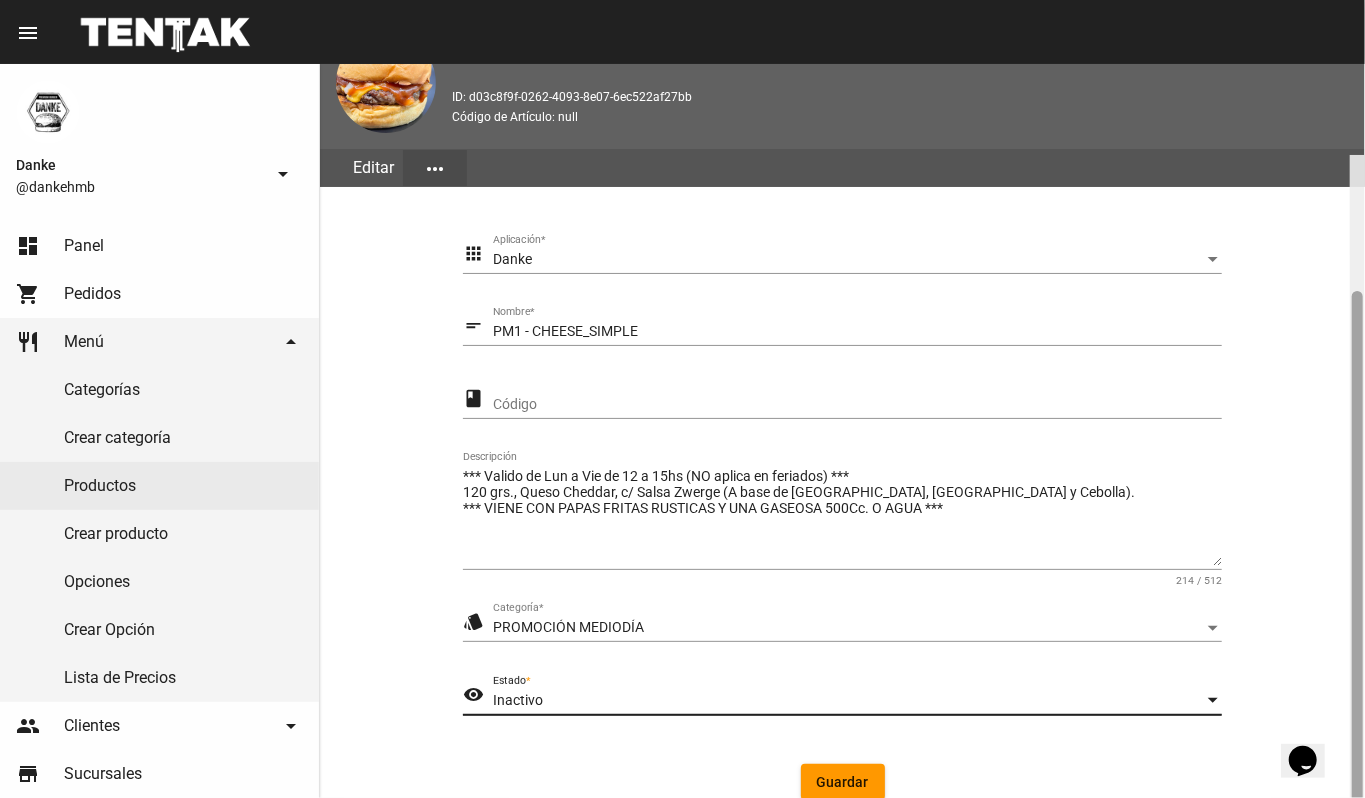 drag, startPoint x: 1358, startPoint y: 250, endPoint x: 1357, endPoint y: 456, distance: 206.00243 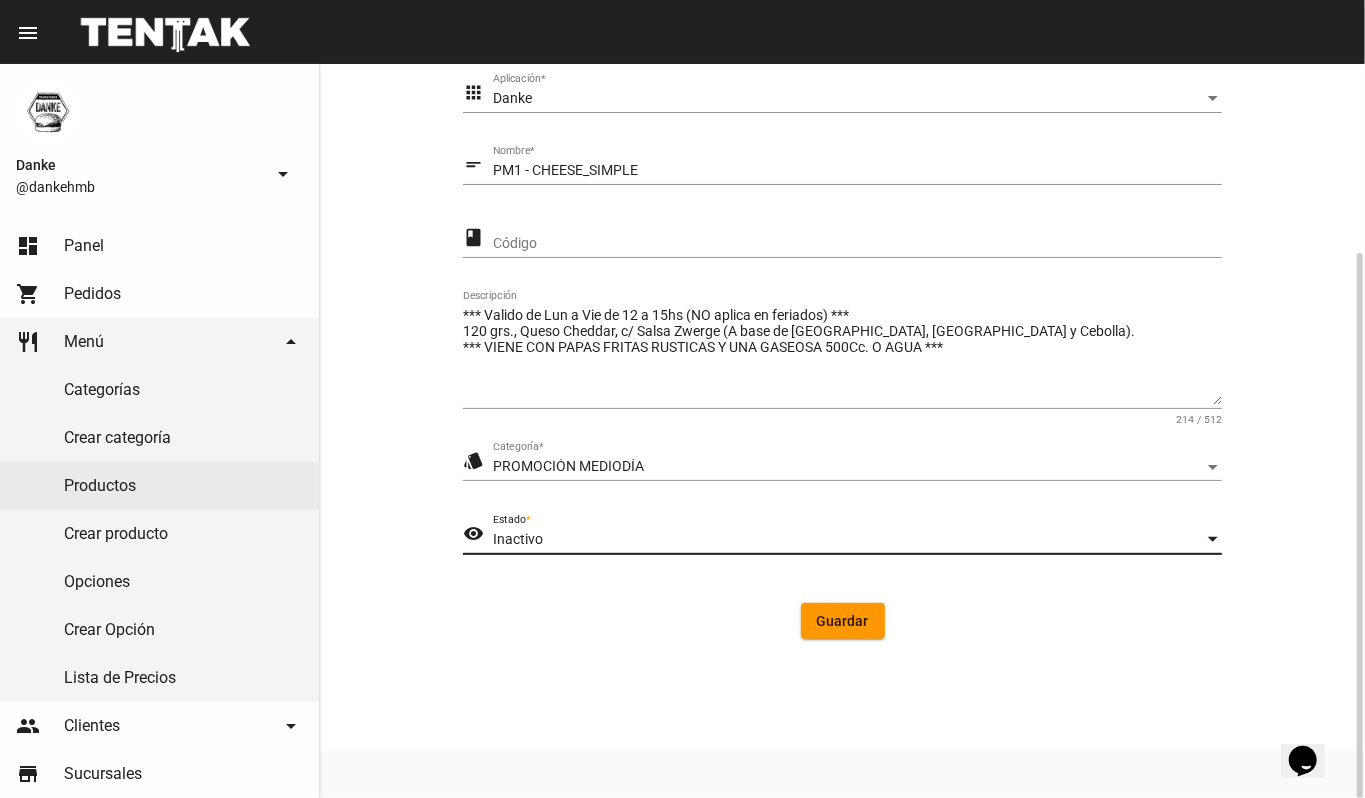 click on "Guardar" 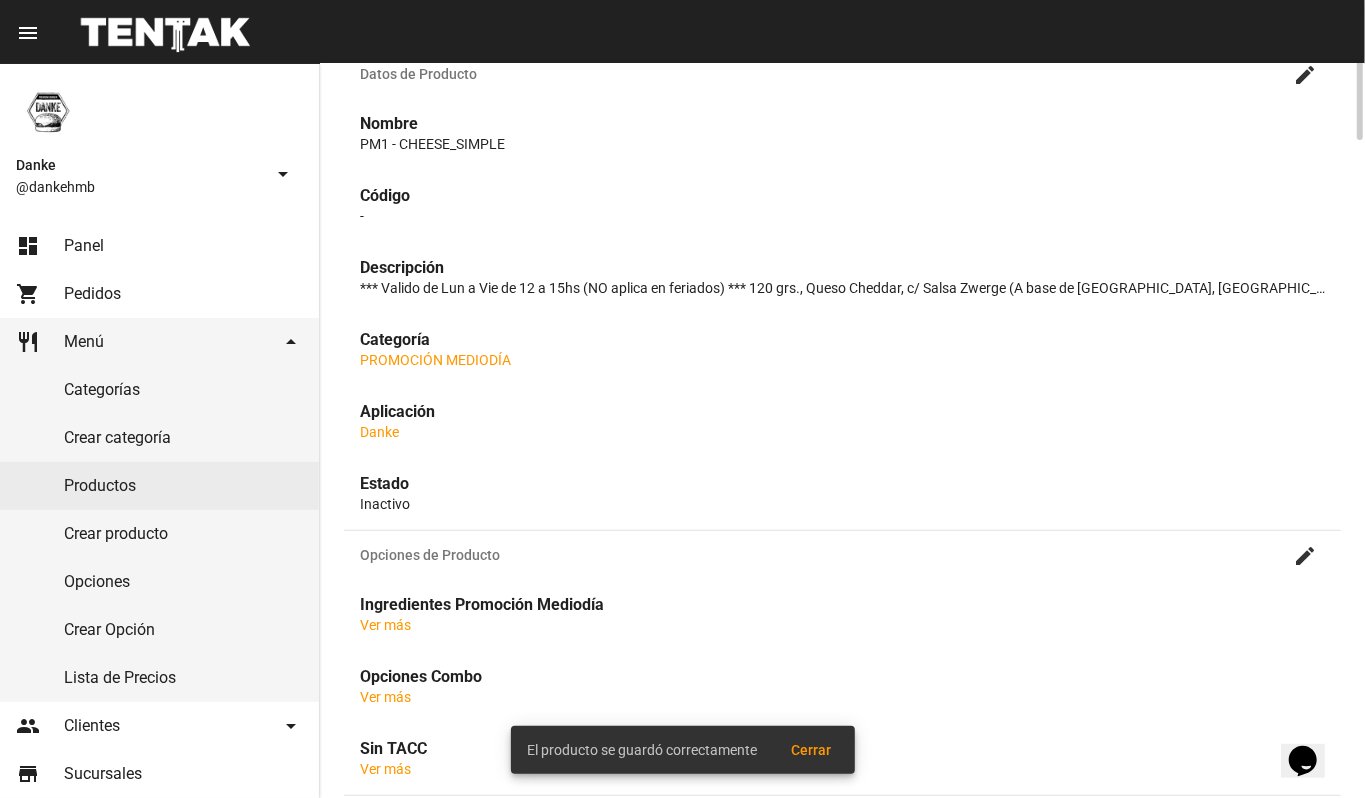 scroll, scrollTop: 0, scrollLeft: 0, axis: both 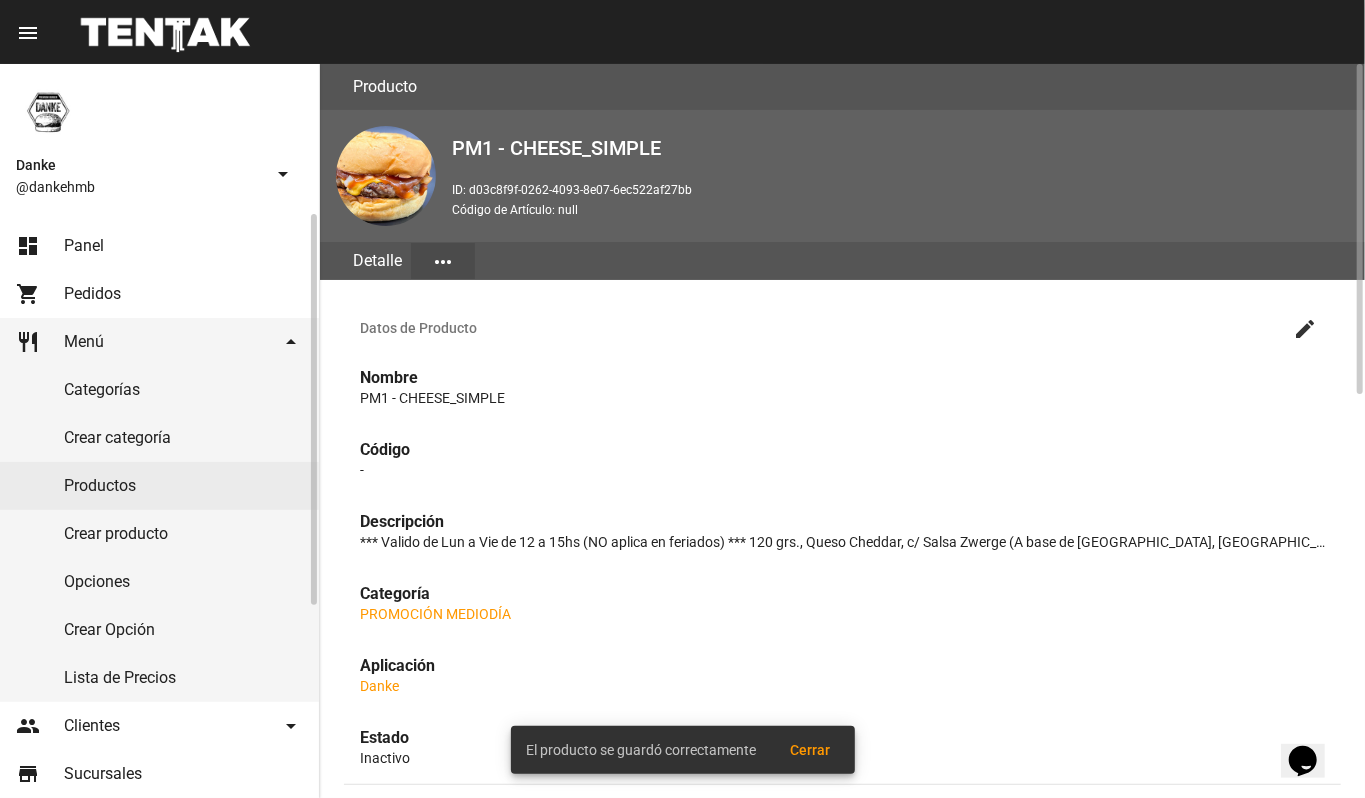 click on "Productos" 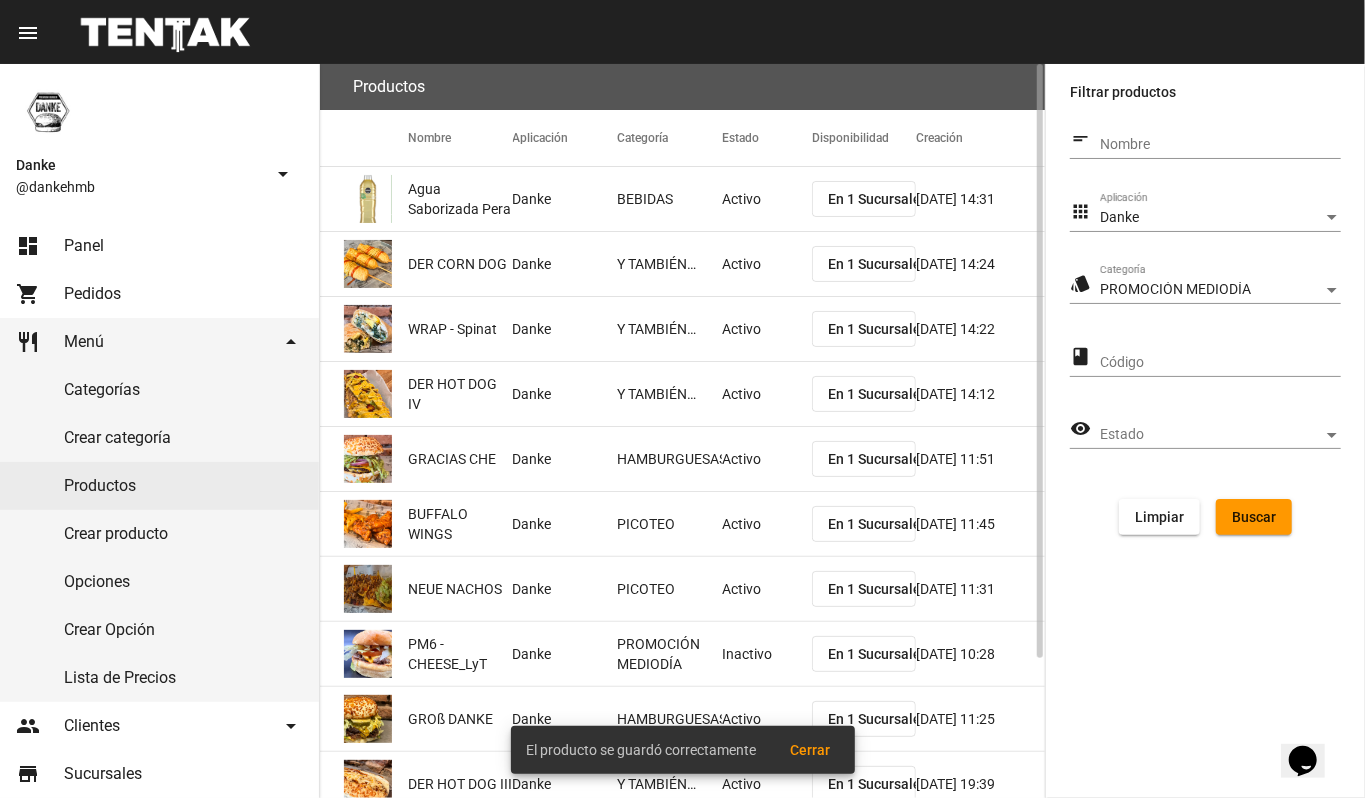 click on "Buscar" 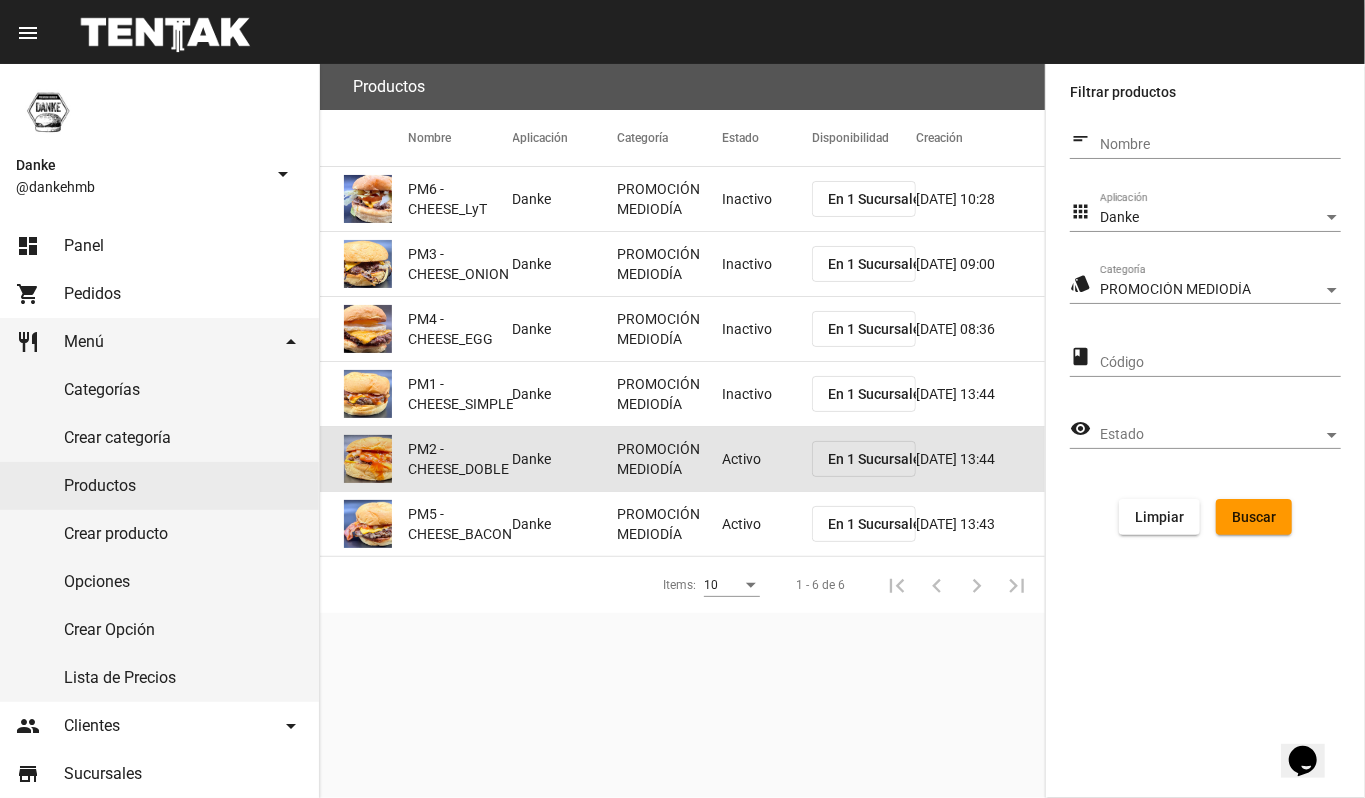 click on "PM2 - CHEESE_DOBLE" 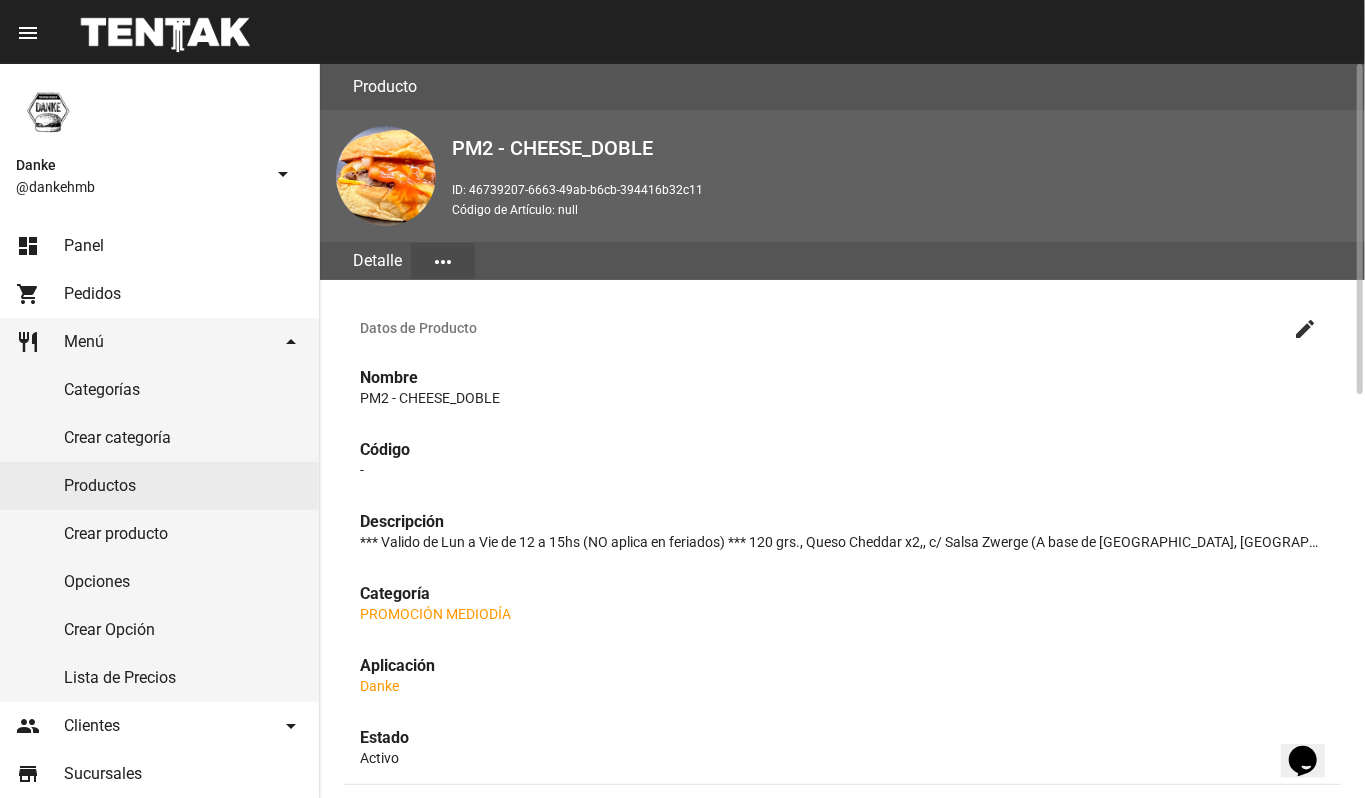 click on "create" 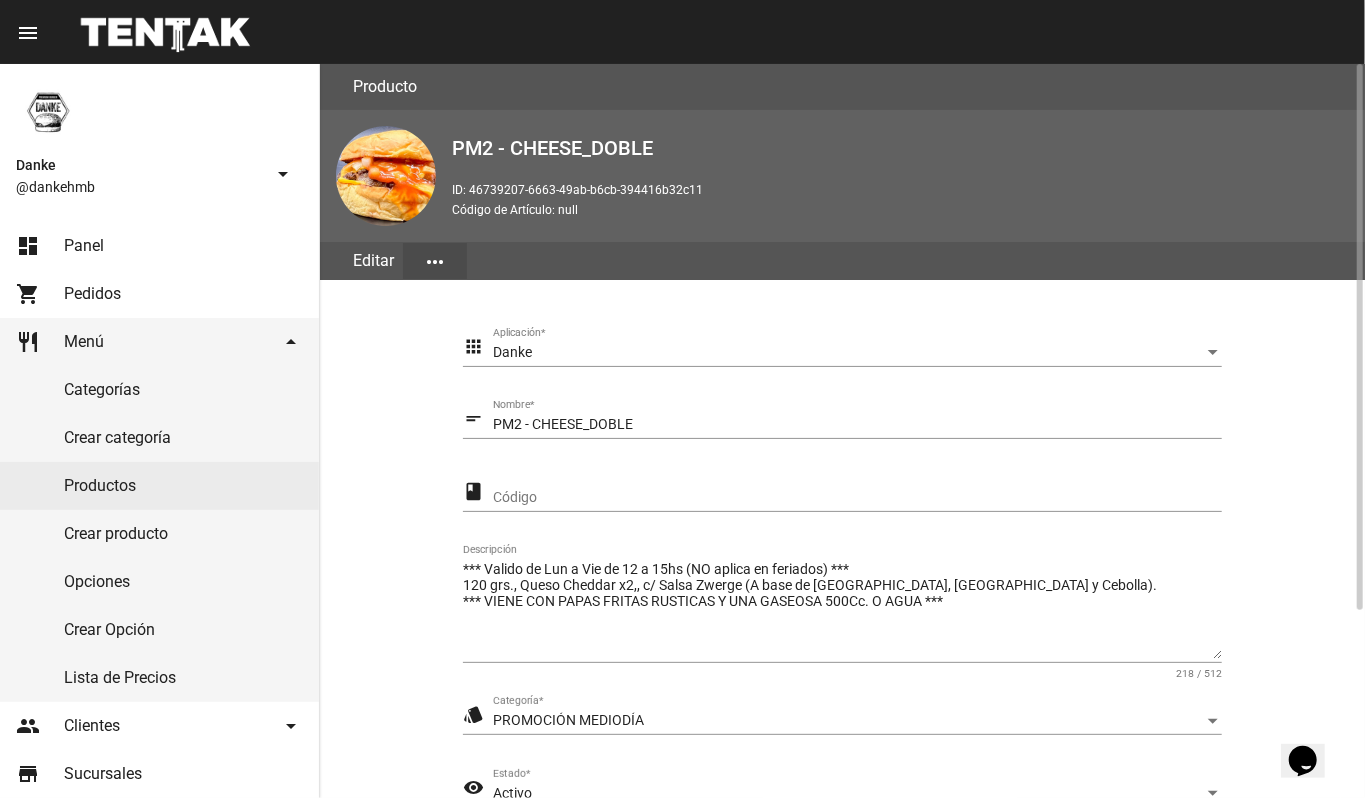 click on "Activo" at bounding box center [848, 794] 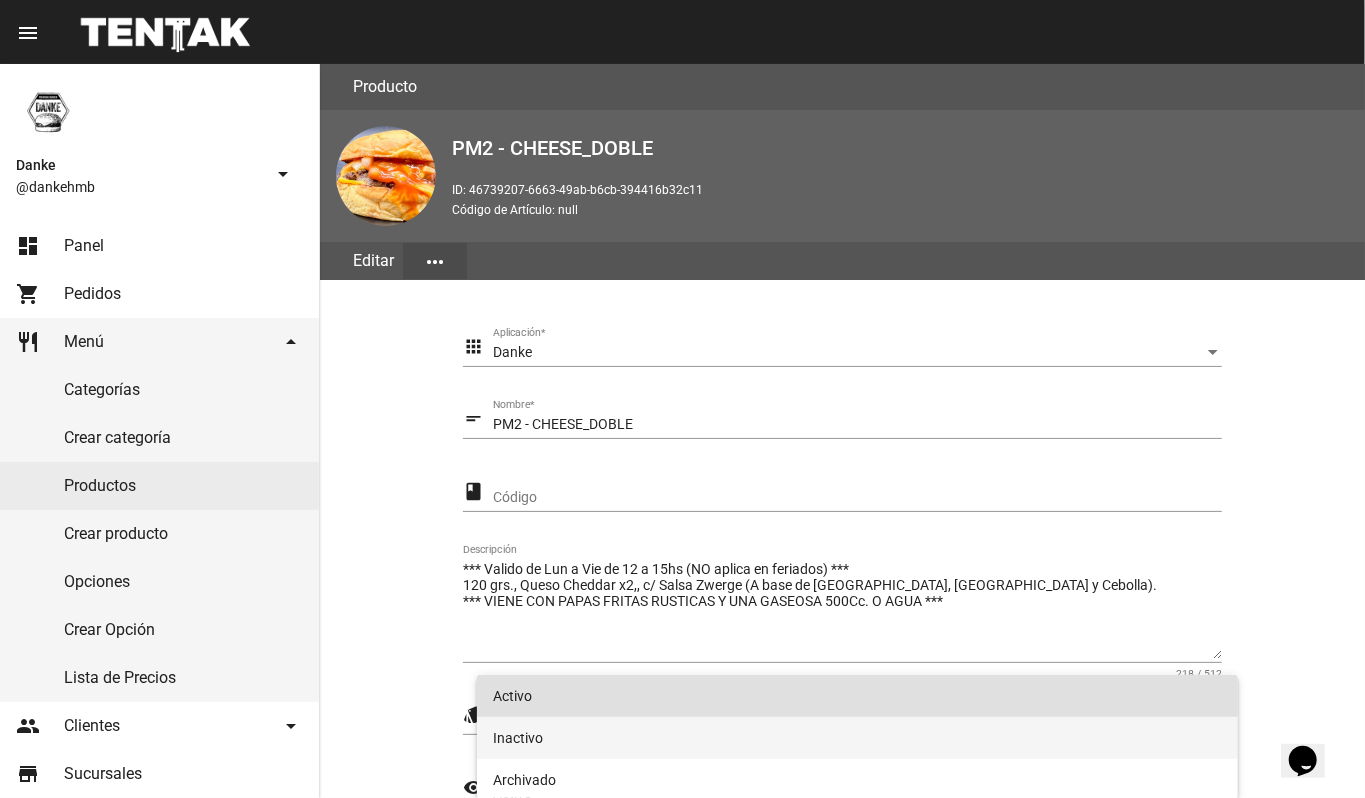 click on "Inactivo" at bounding box center [858, 738] 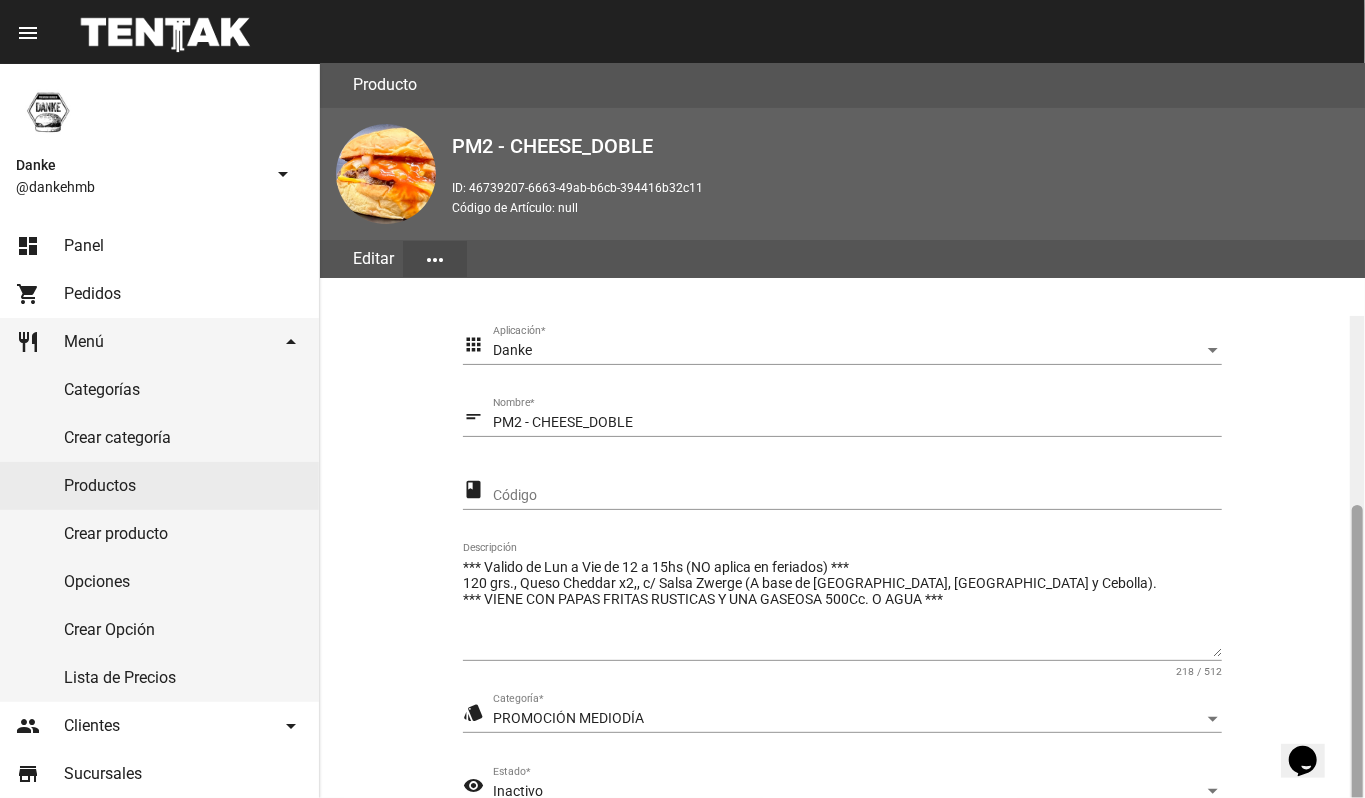 scroll, scrollTop: 254, scrollLeft: 0, axis: vertical 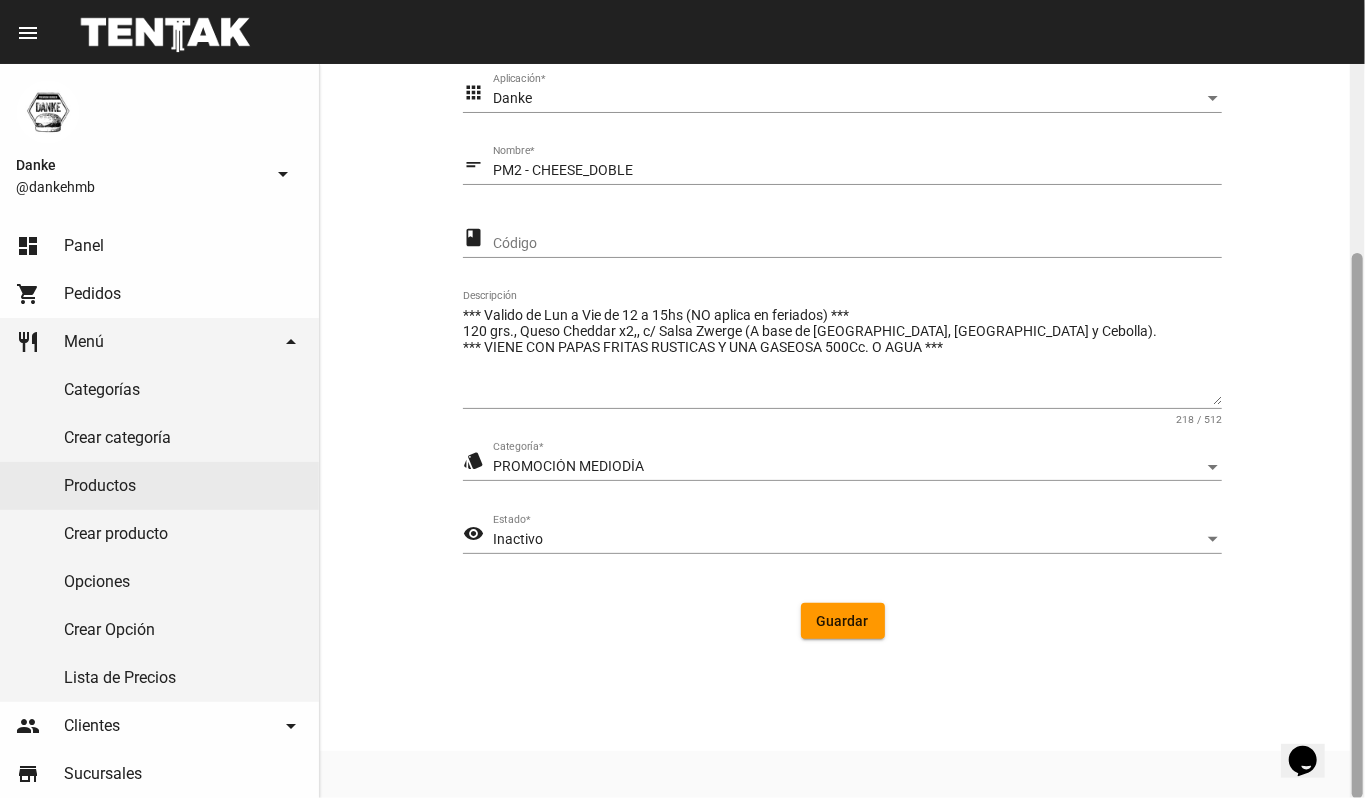 drag, startPoint x: 1364, startPoint y: 386, endPoint x: 1350, endPoint y: 430, distance: 46.173584 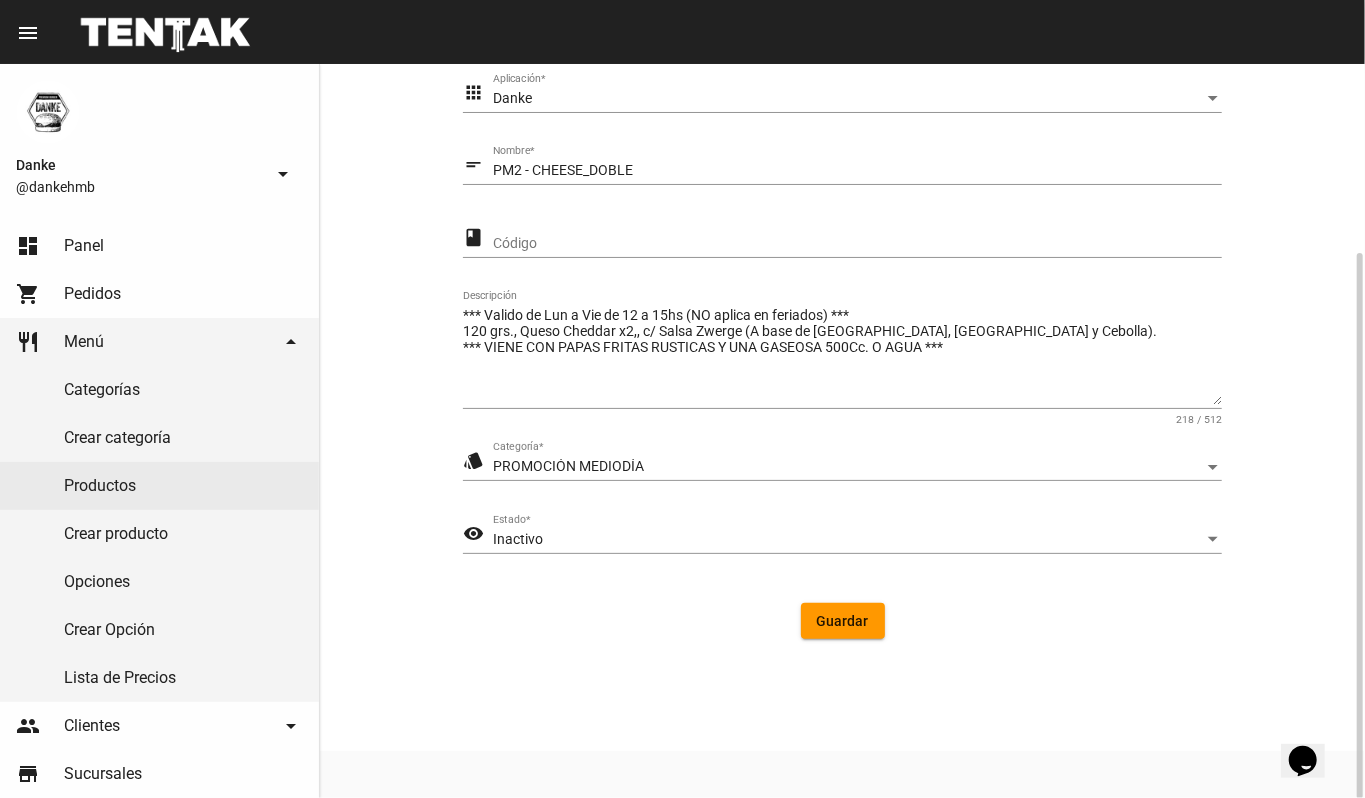 click on "Guardar" 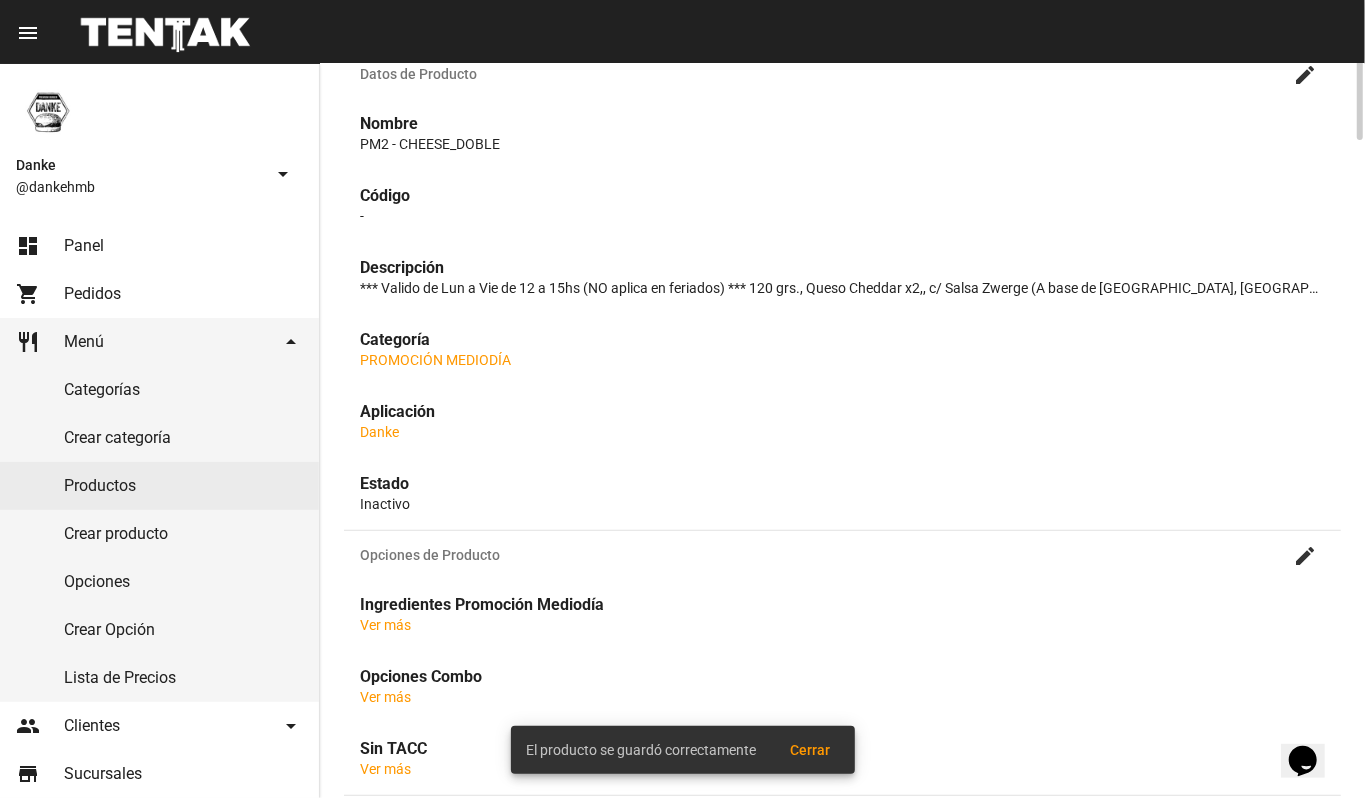 scroll, scrollTop: 0, scrollLeft: 0, axis: both 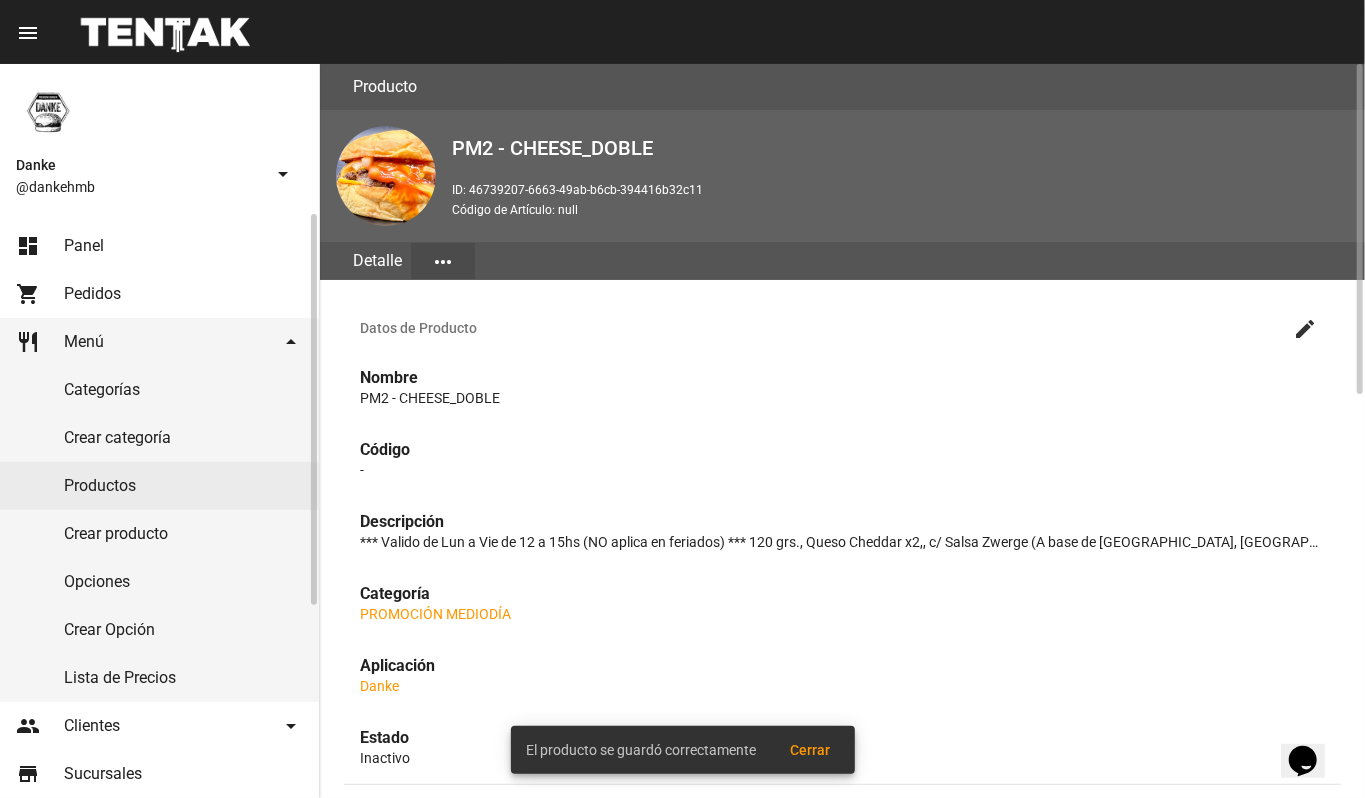 click on "Productos" 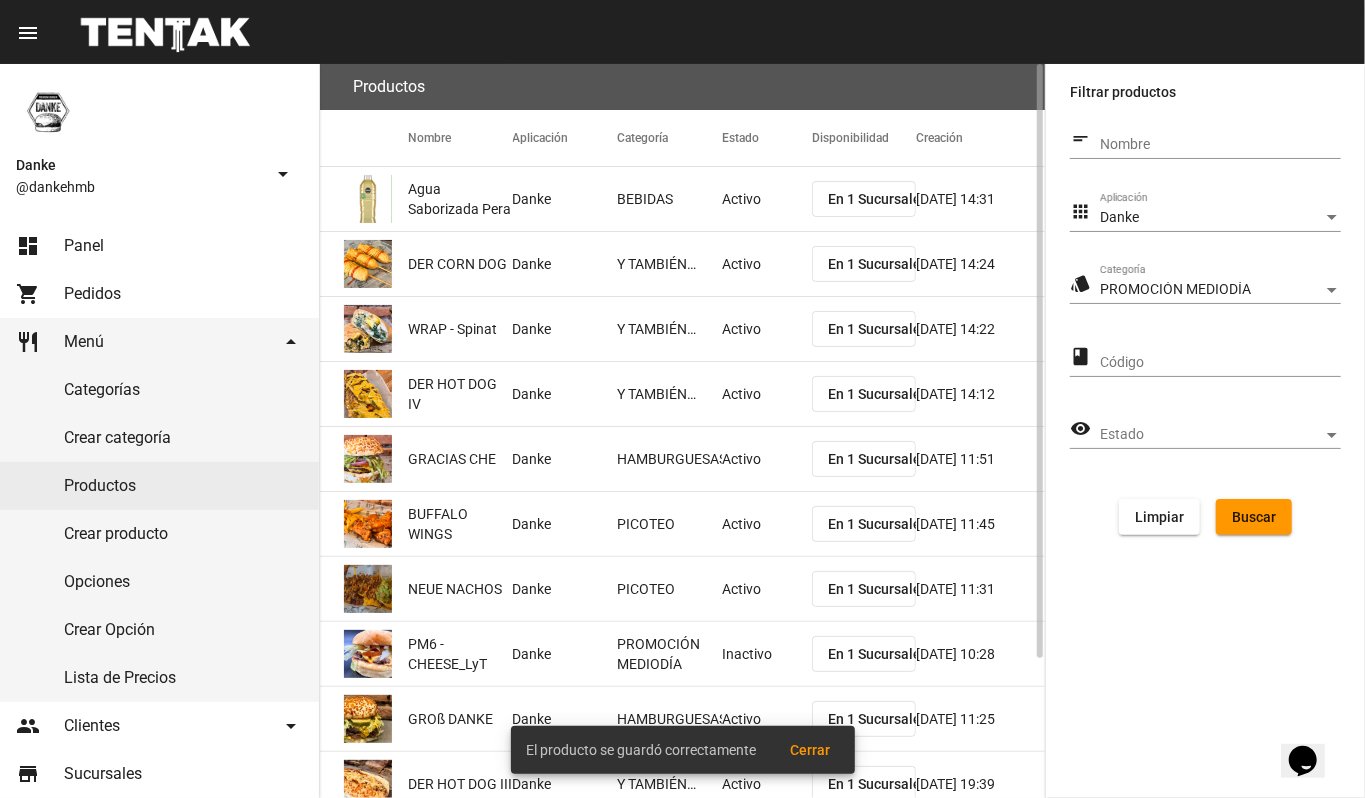click on "Buscar" 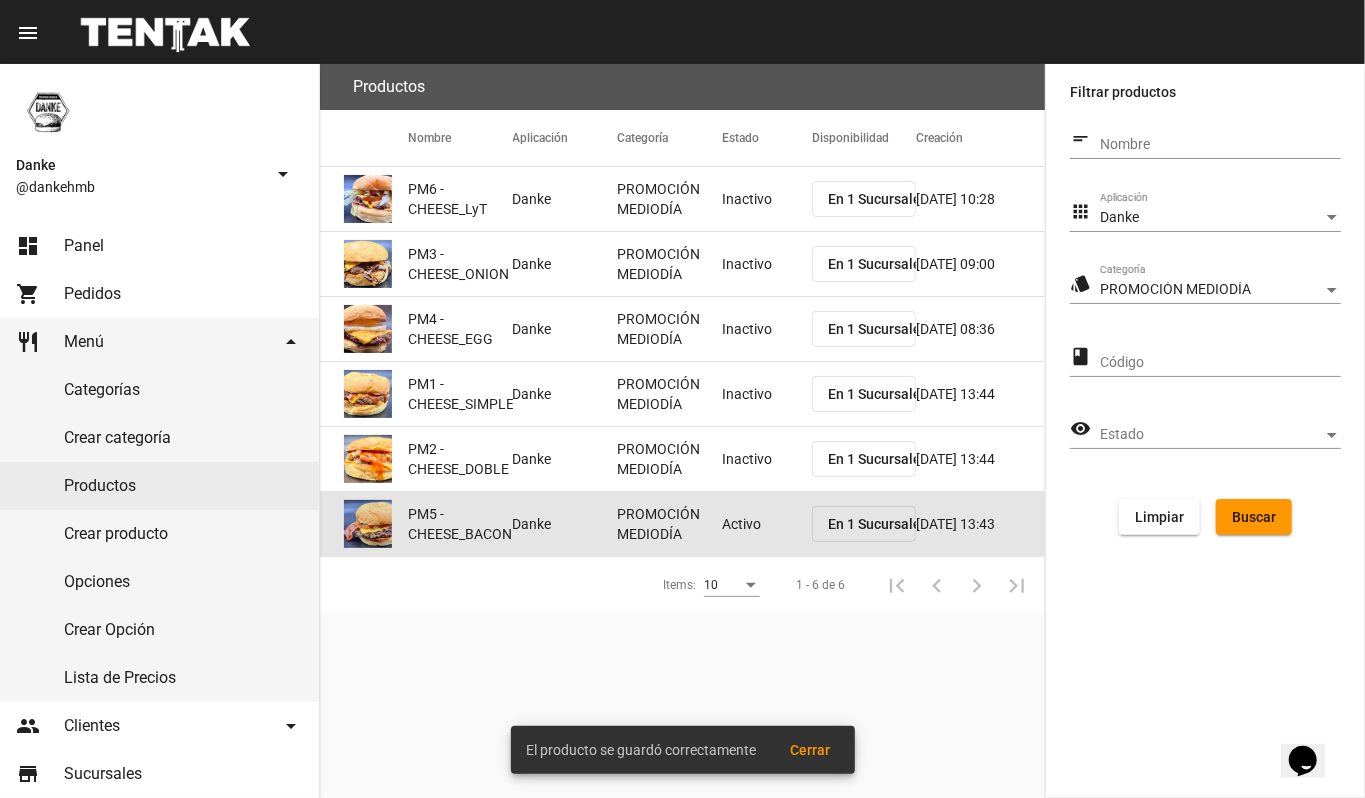 click on "PM5 - CHEESE_BACON" 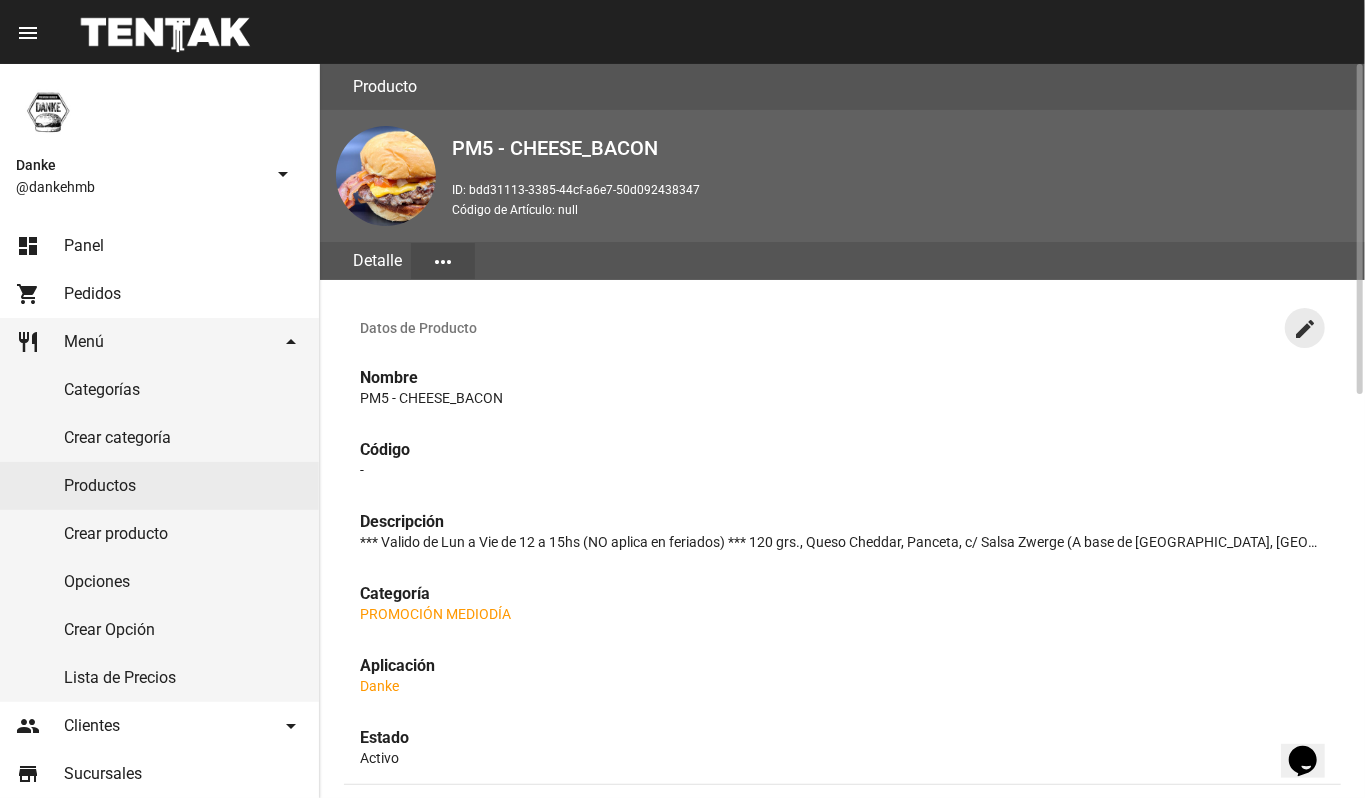 click on "create" 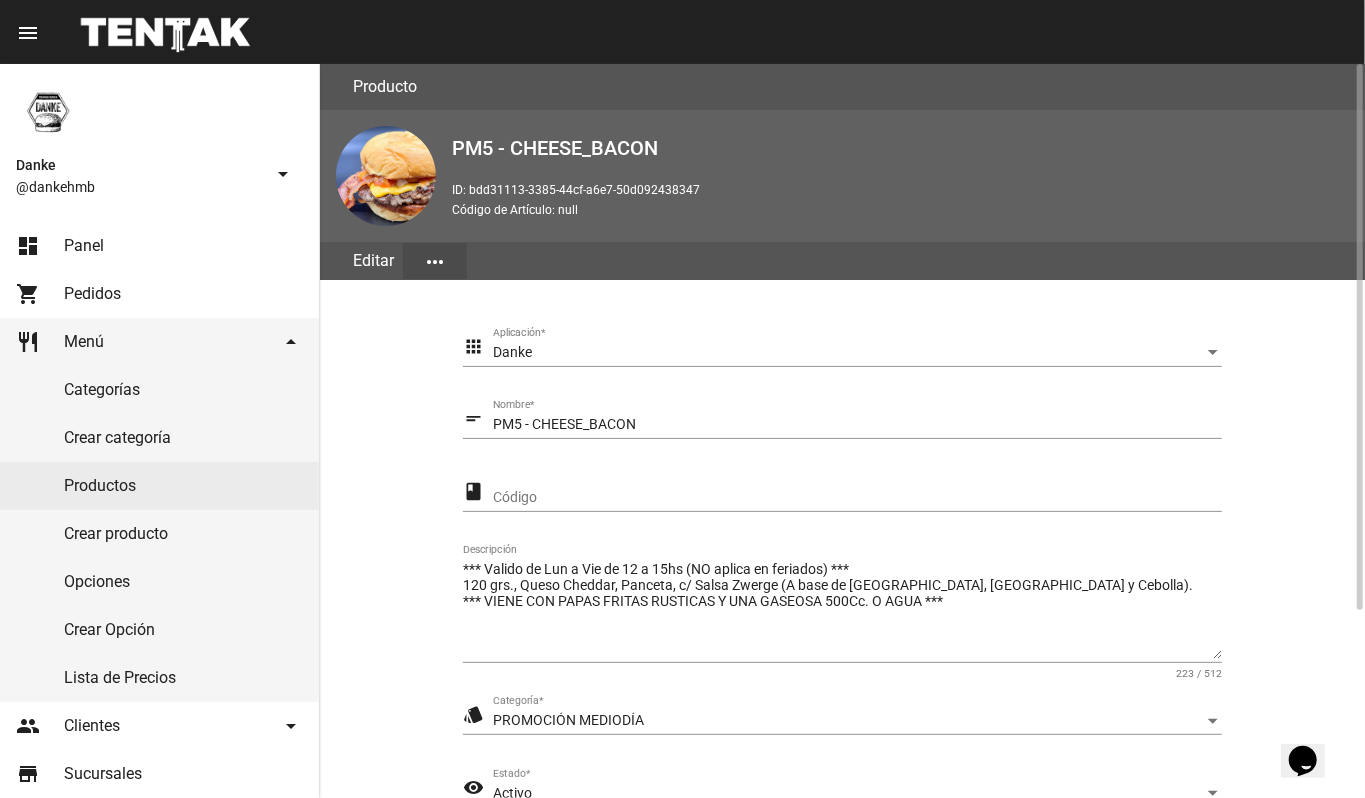 click on "Activo" at bounding box center (848, 794) 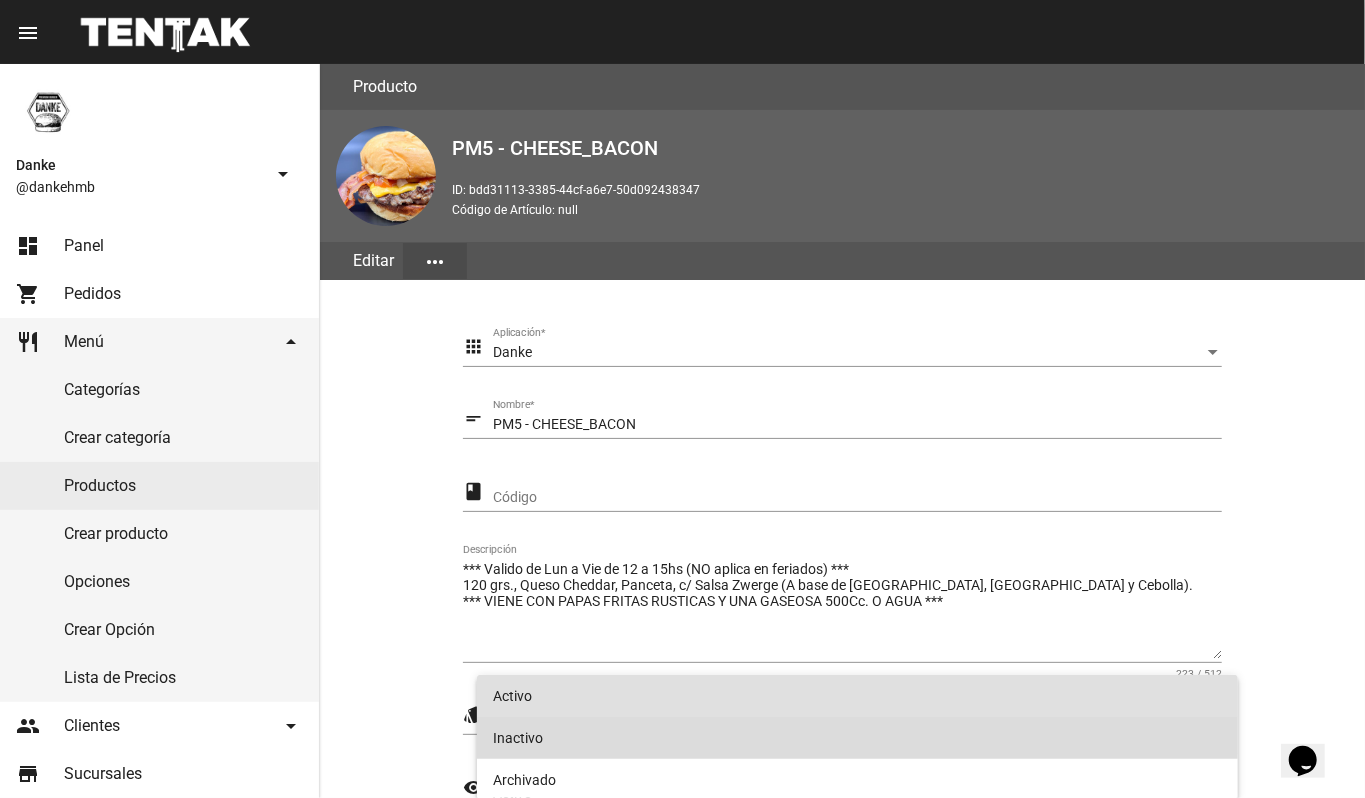 click on "Inactivo" at bounding box center [858, 738] 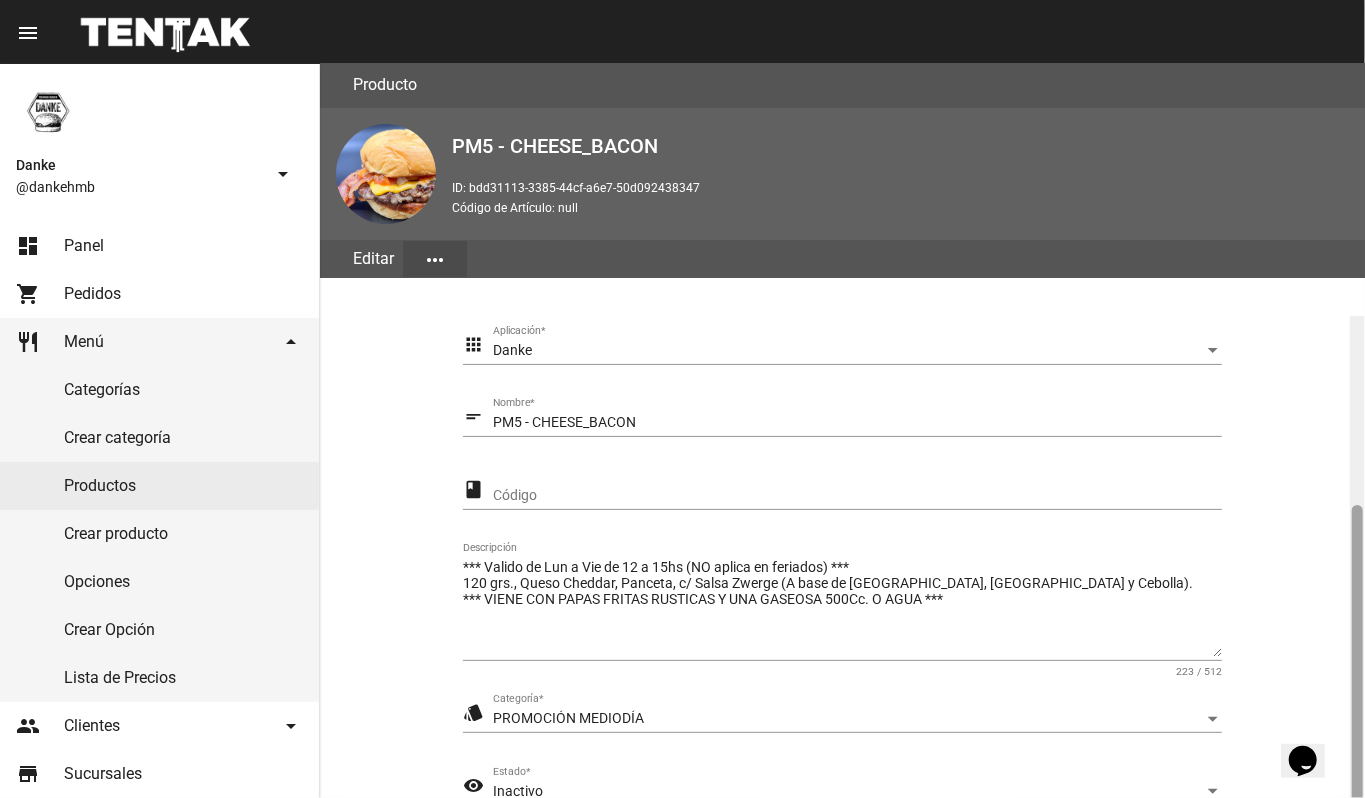 scroll, scrollTop: 254, scrollLeft: 0, axis: vertical 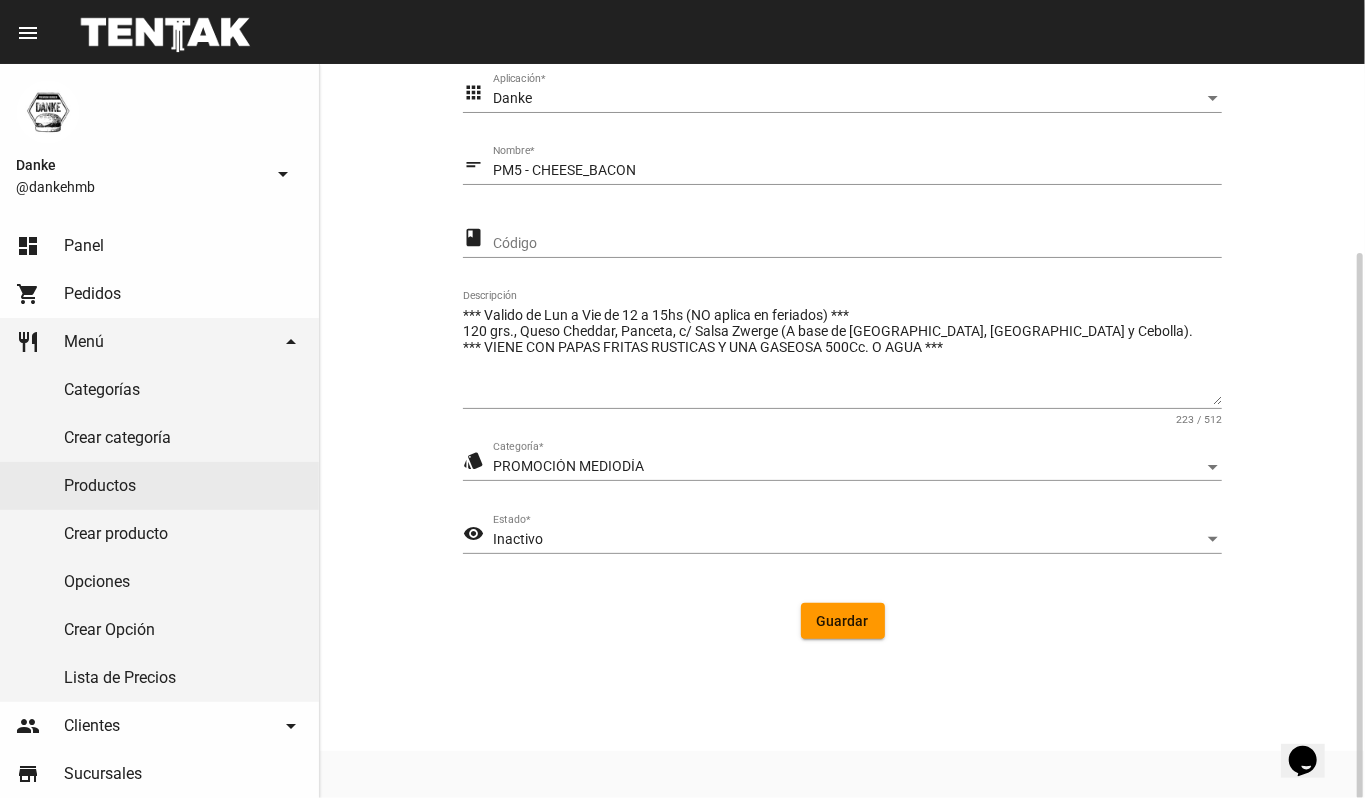 drag, startPoint x: 1350, startPoint y: 429, endPoint x: 1348, endPoint y: 586, distance: 157.01274 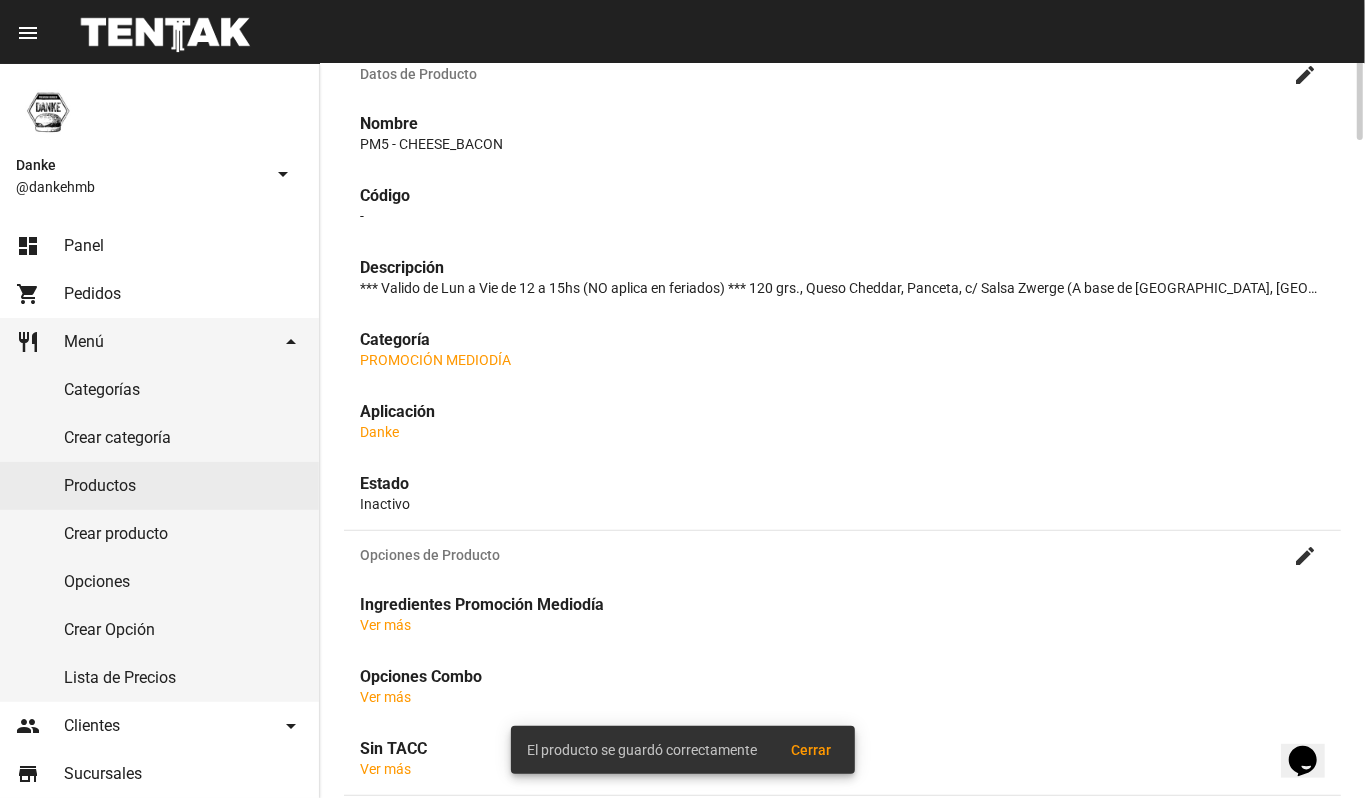scroll, scrollTop: 0, scrollLeft: 0, axis: both 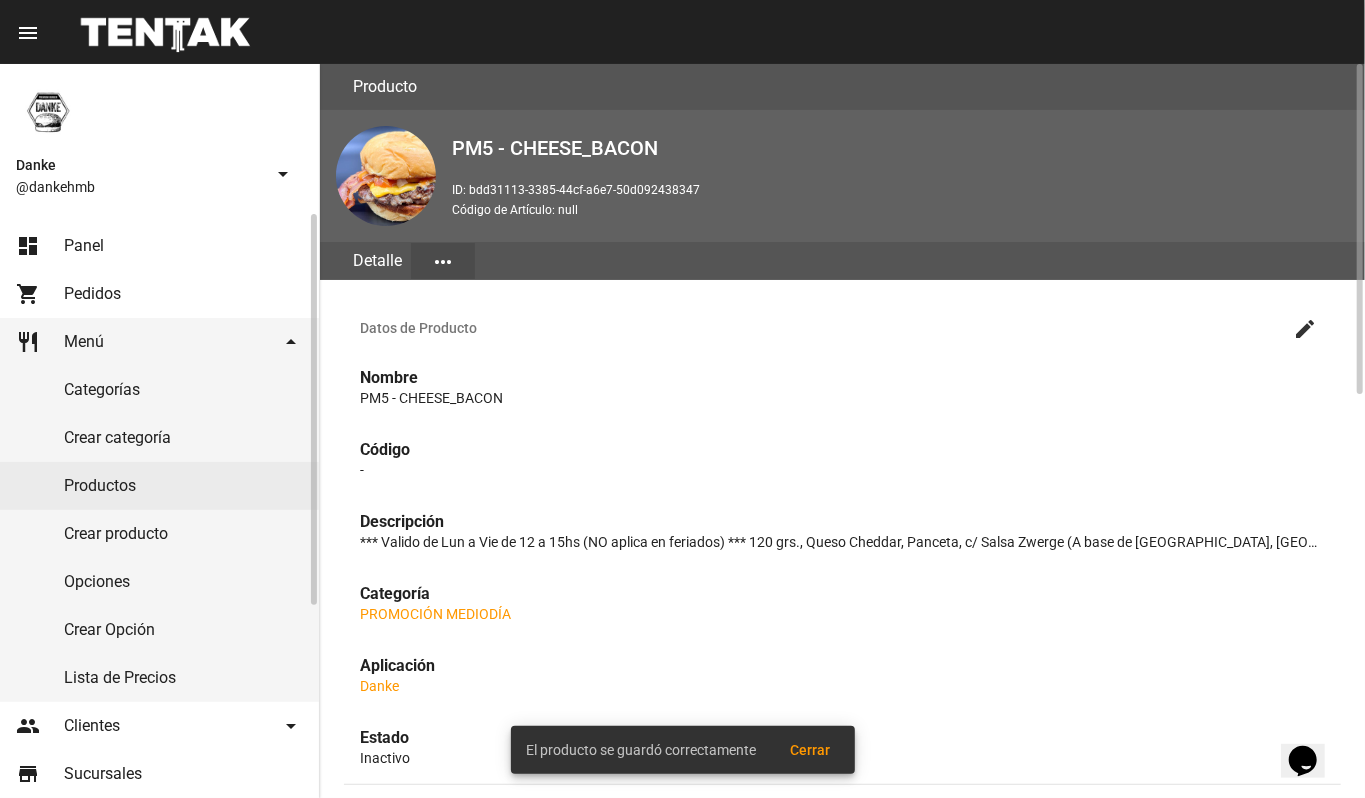 click on "Productos" 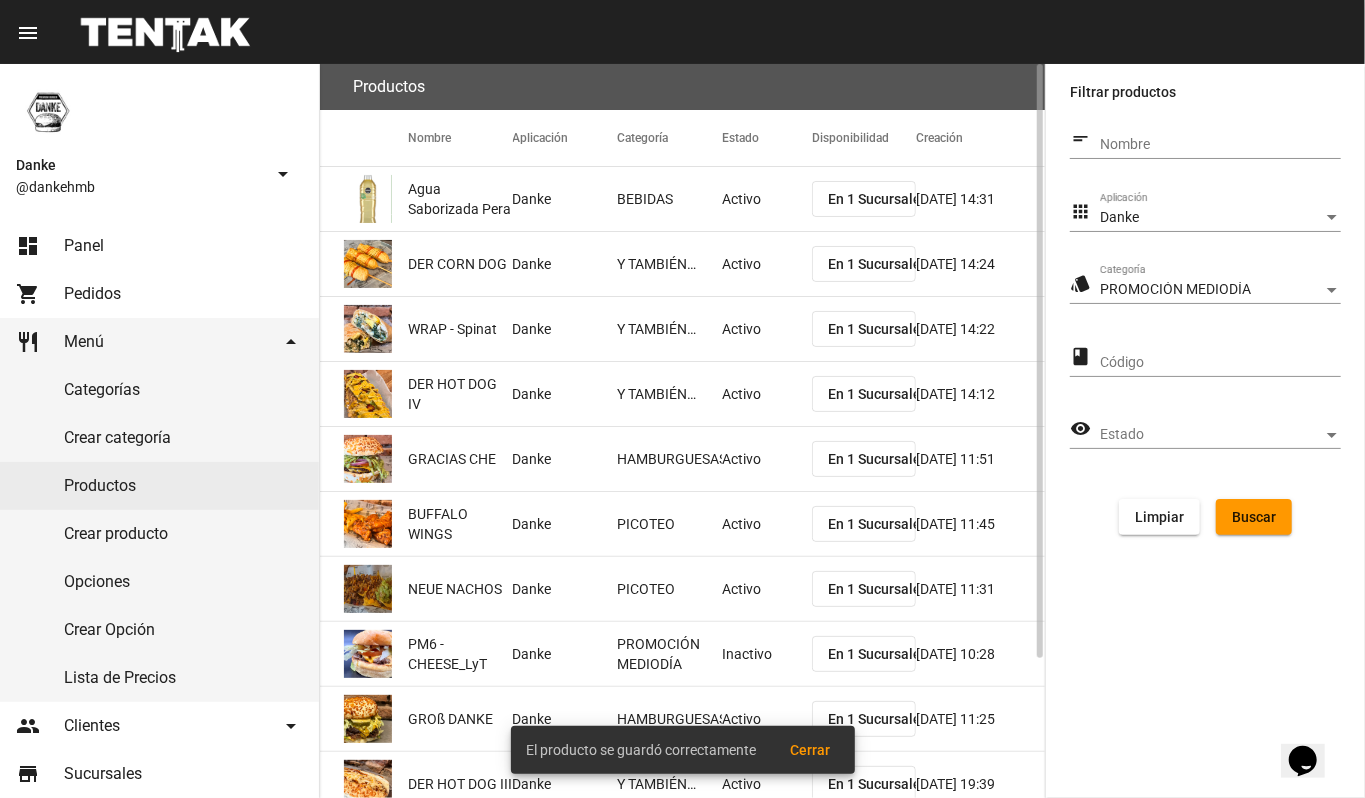 click on "Buscar" 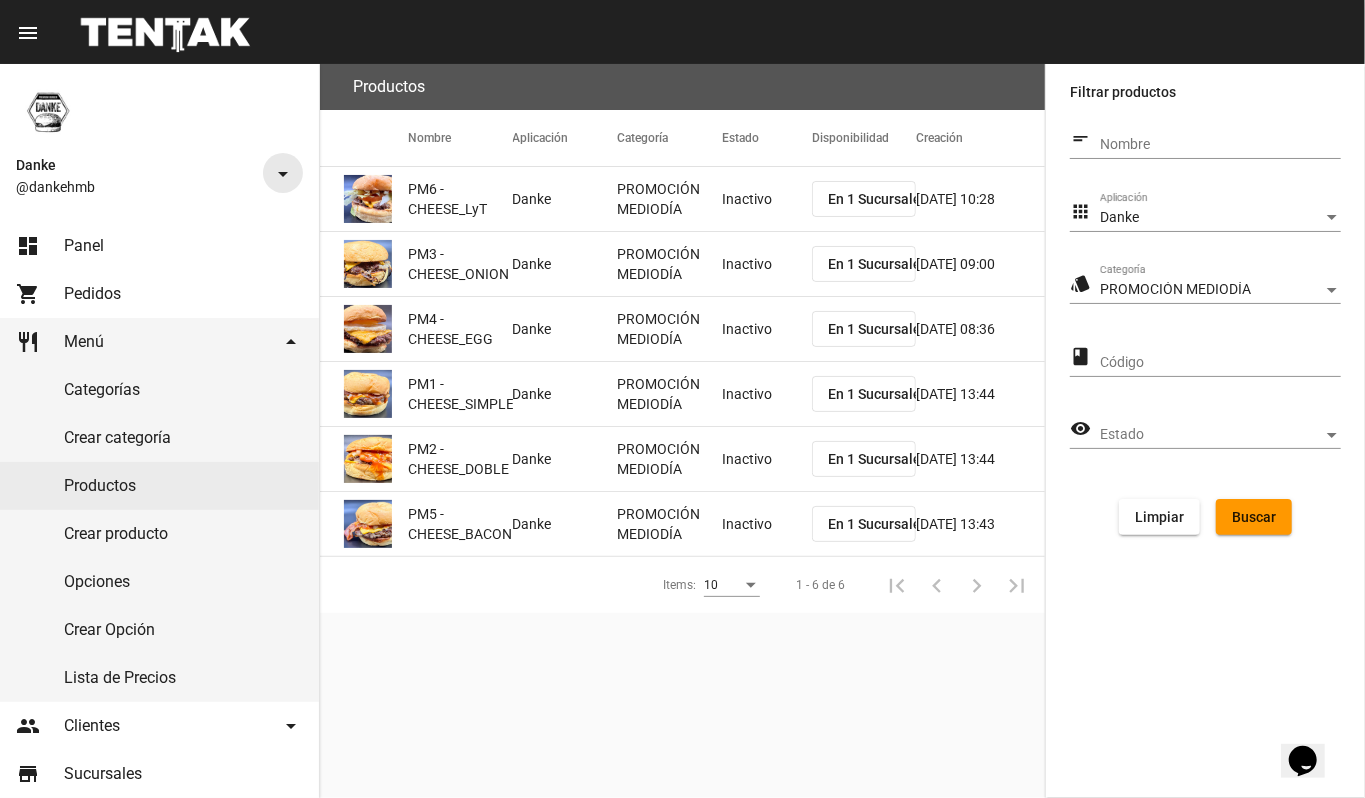 click on "arrow_drop_down" 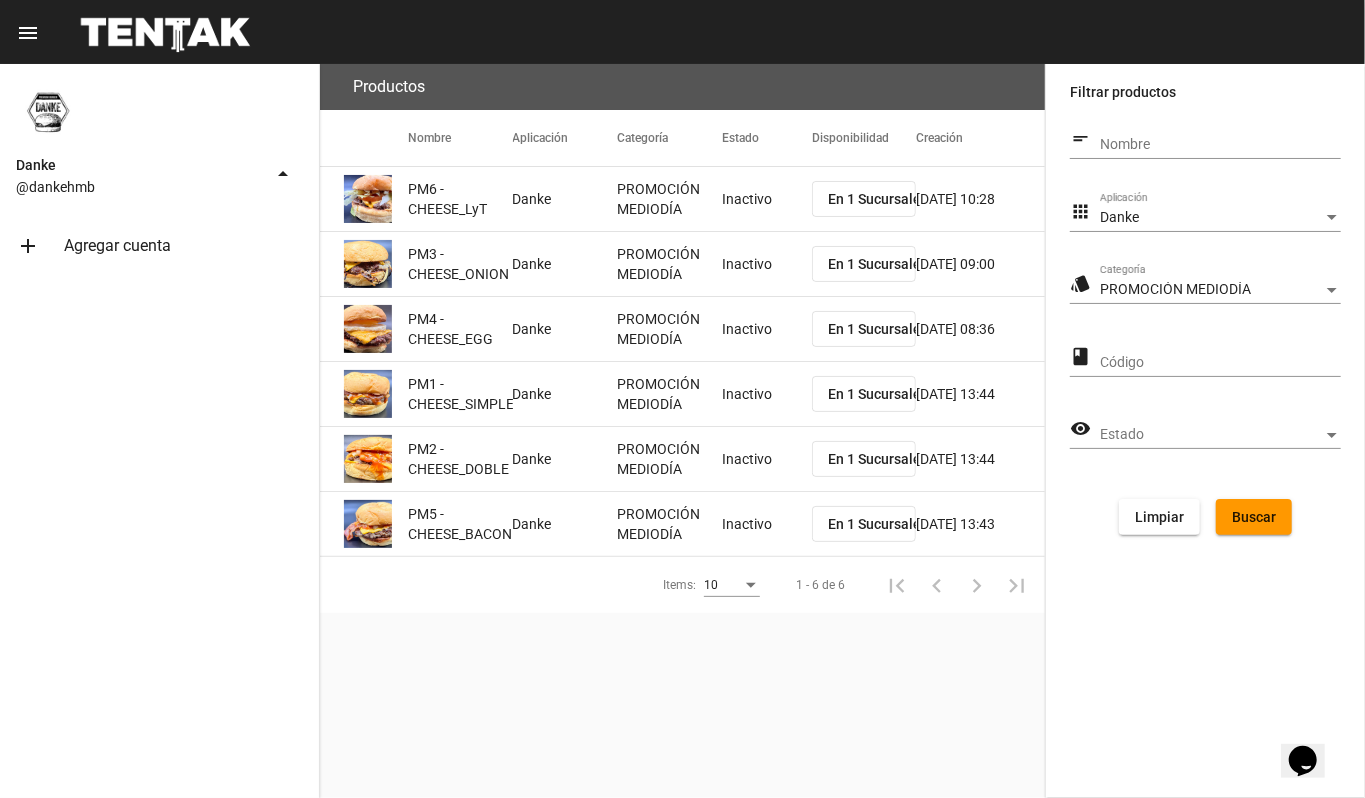 click on "arrow_drop_up" 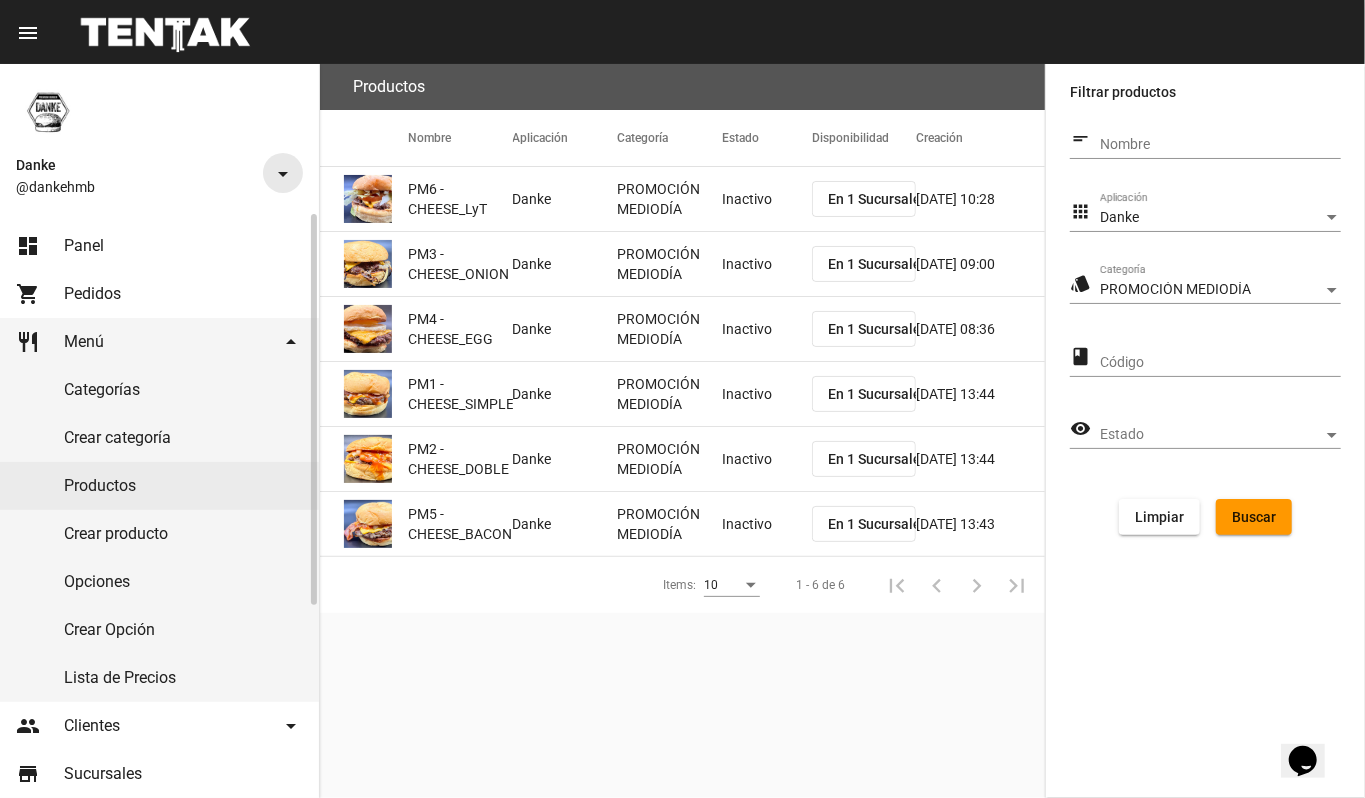 click on "dashboard Panel" 